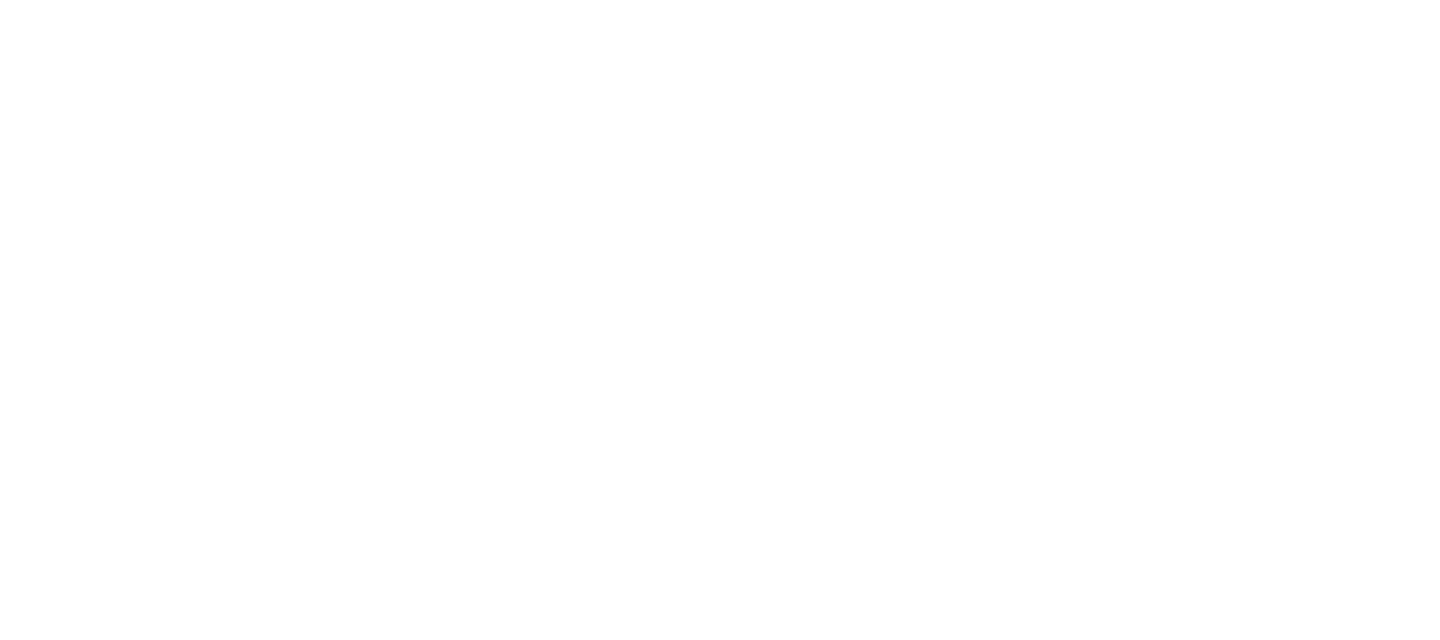 scroll, scrollTop: 0, scrollLeft: 0, axis: both 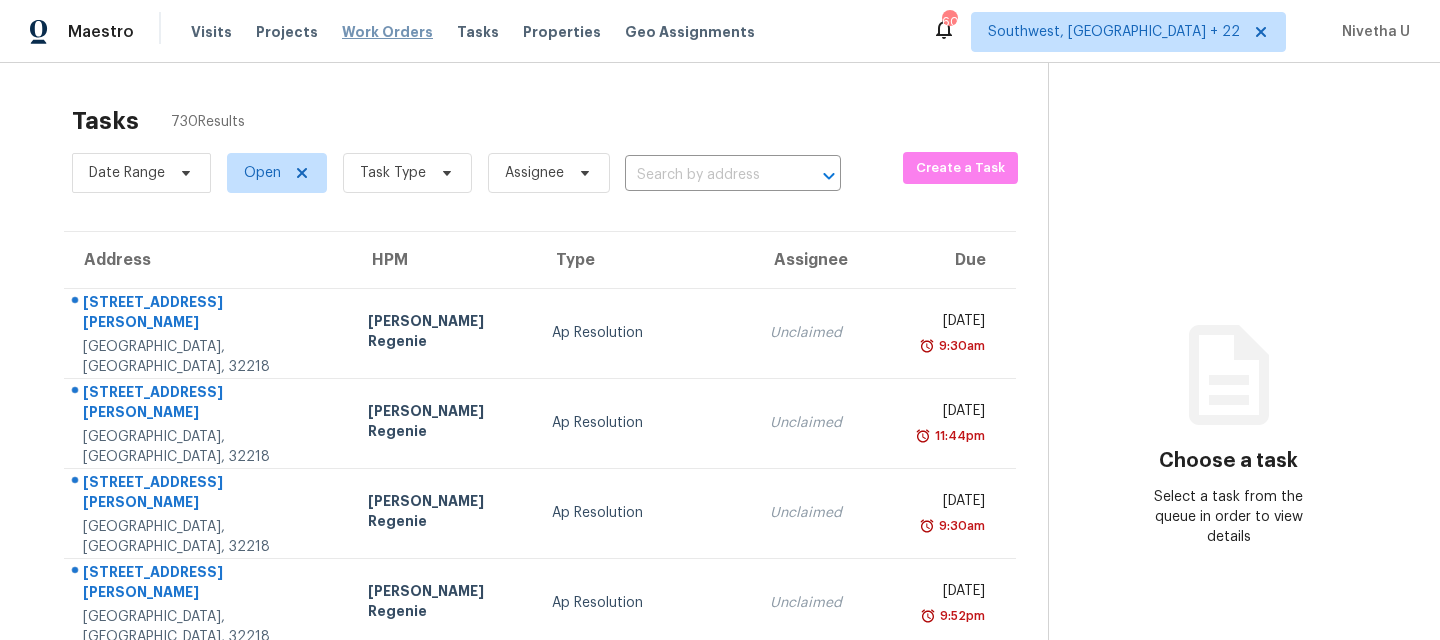 click on "Work Orders" at bounding box center (387, 32) 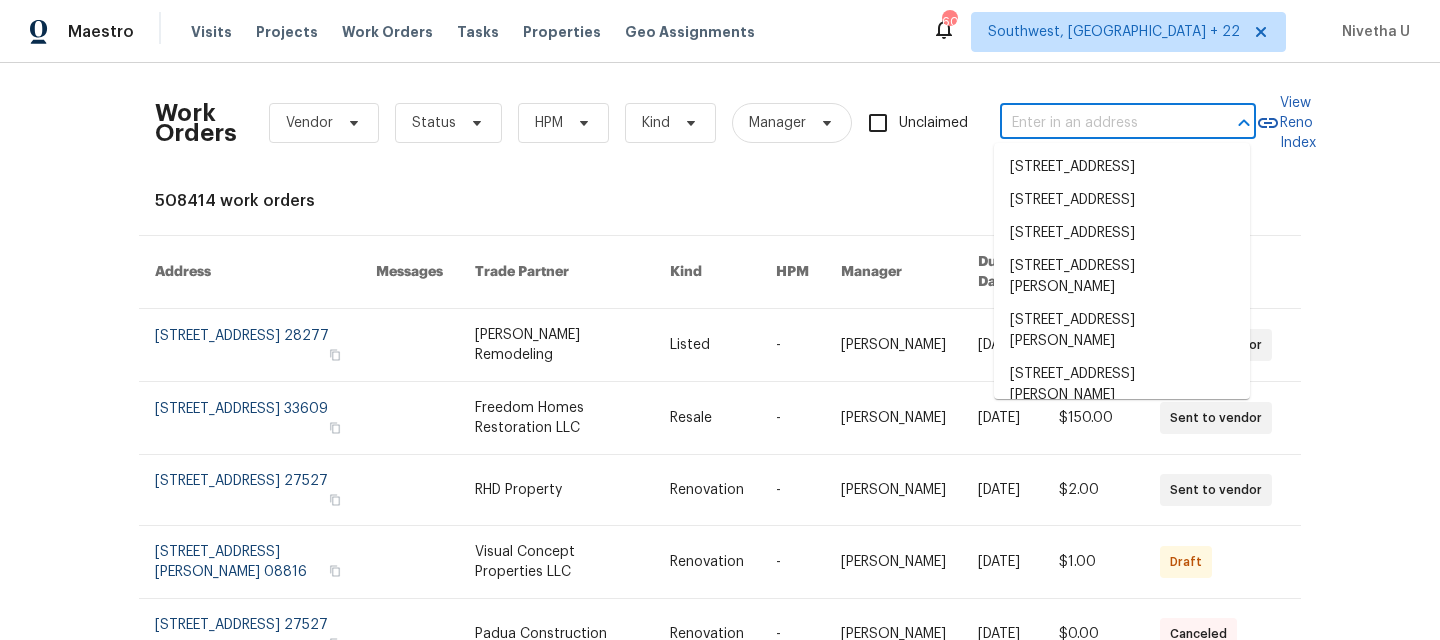 click at bounding box center (1100, 123) 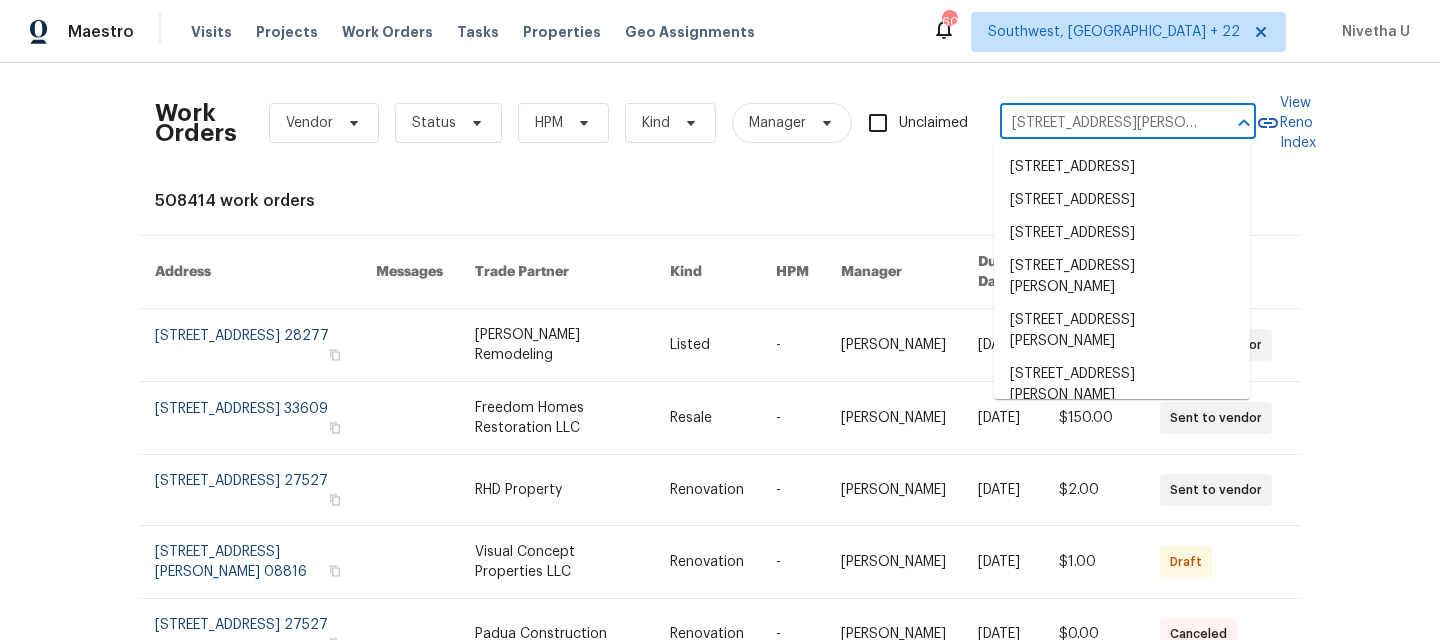scroll, scrollTop: 0, scrollLeft: 158, axis: horizontal 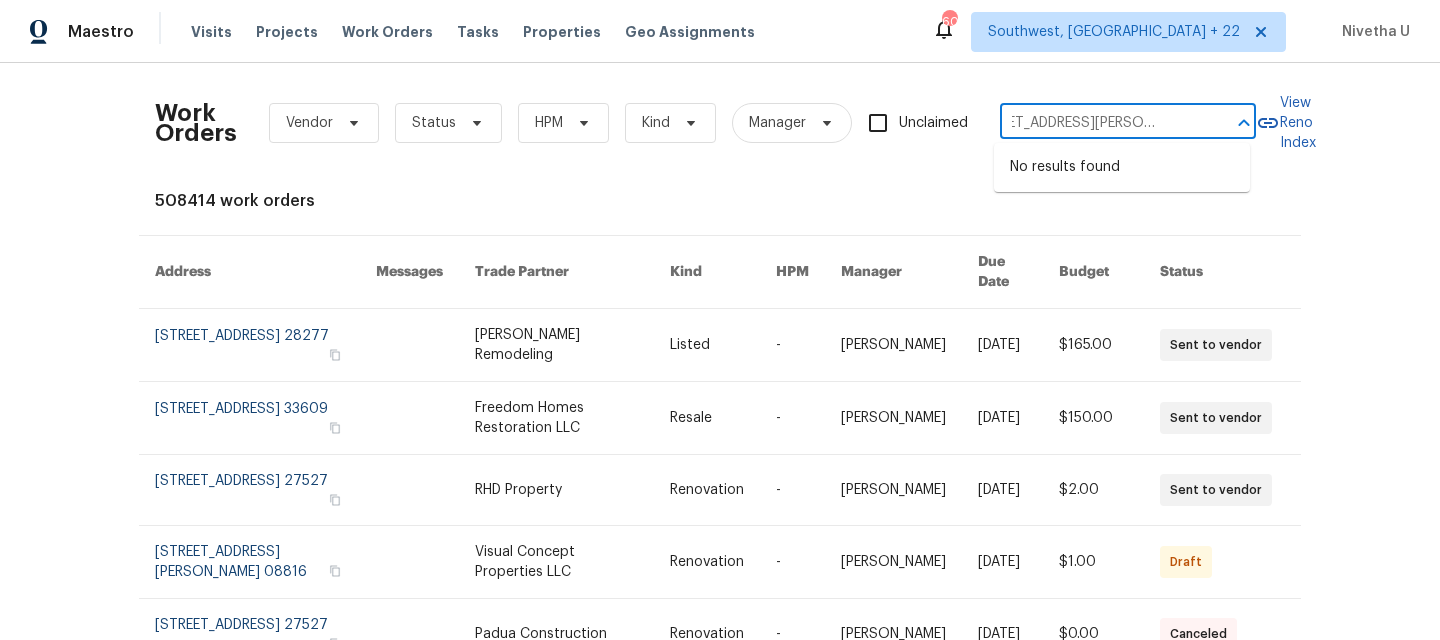 drag, startPoint x: 1073, startPoint y: 131, endPoint x: 1074, endPoint y: 116, distance: 15.033297 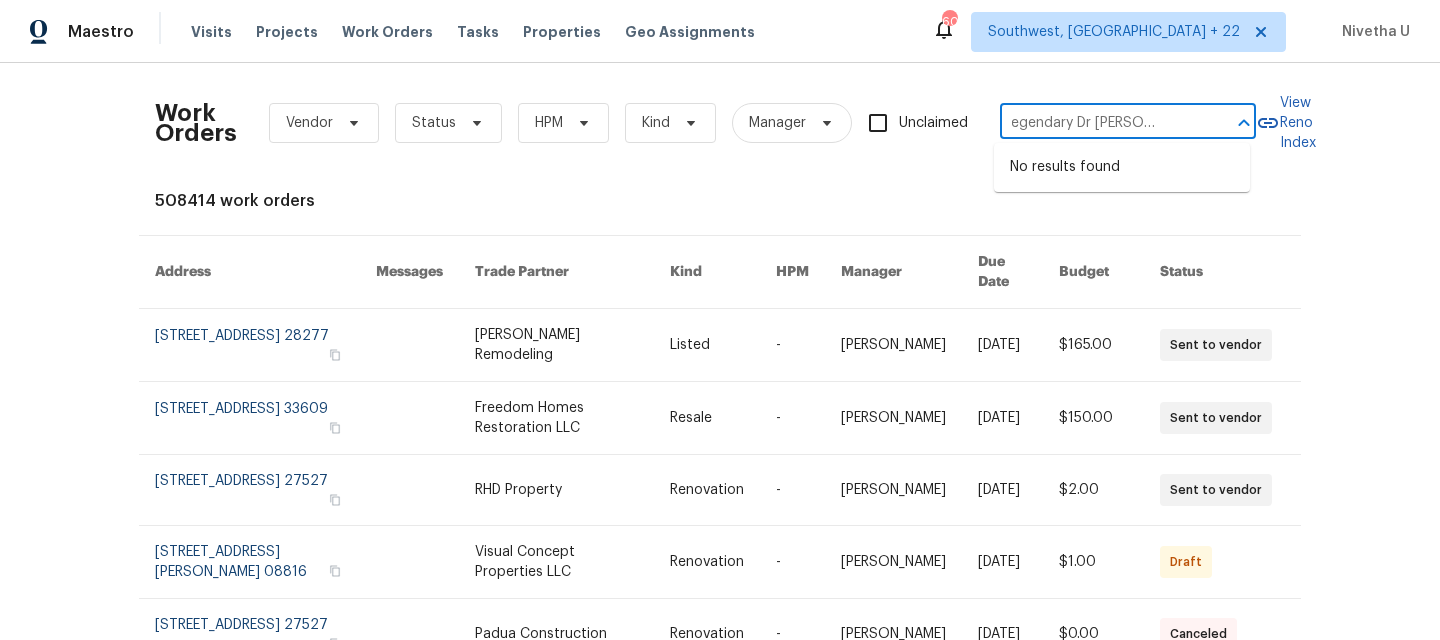 scroll, scrollTop: 0, scrollLeft: 37, axis: horizontal 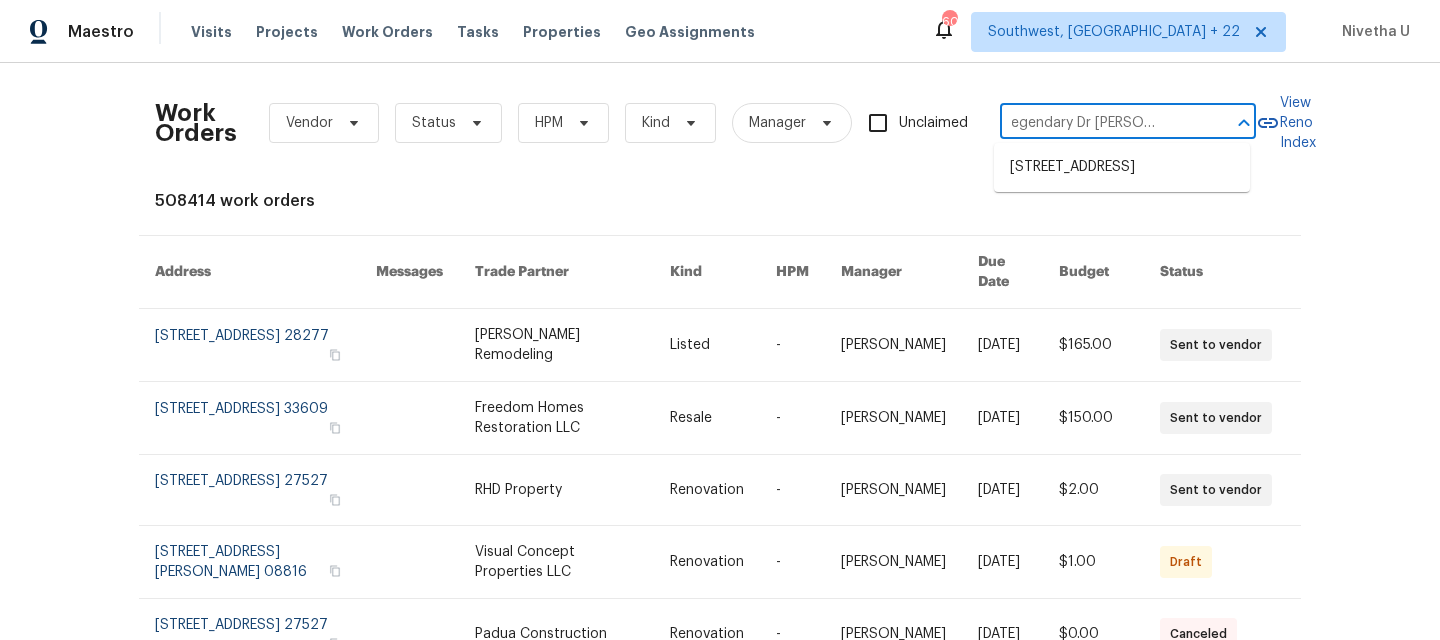 type on "120 Legendary Dr [PERSON_NAME]" 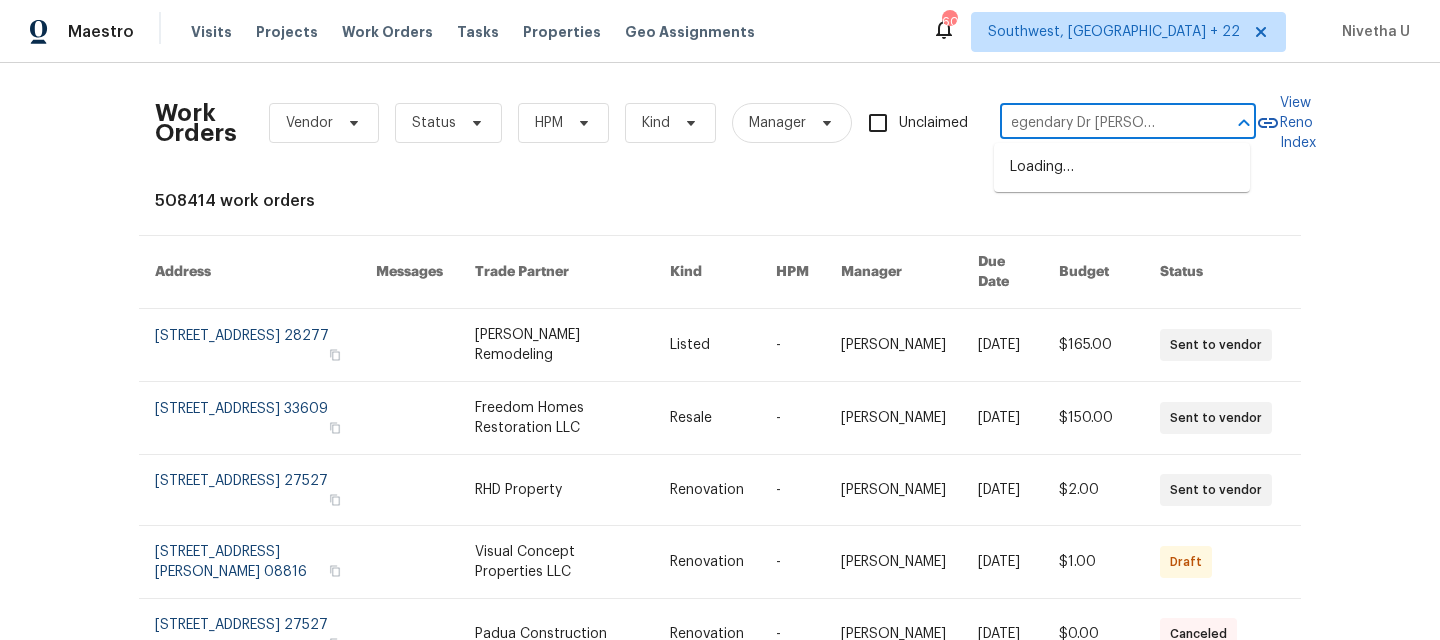 scroll, scrollTop: 0, scrollLeft: 33, axis: horizontal 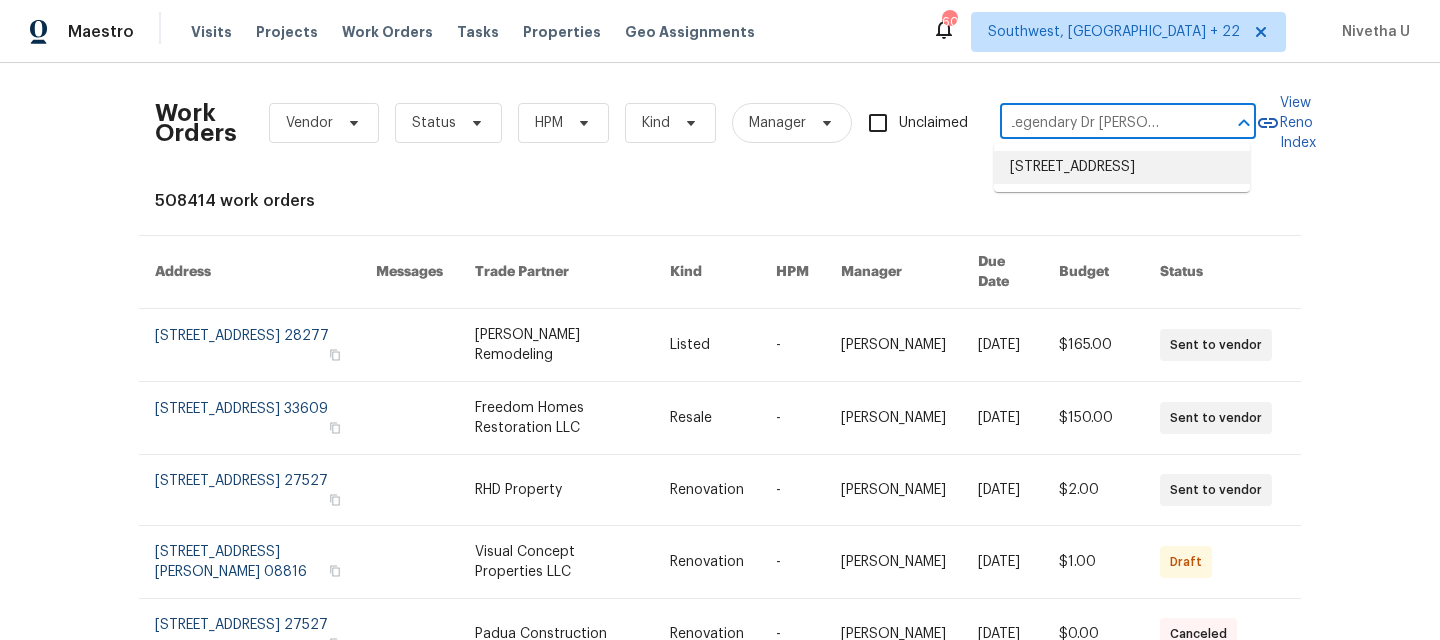 click on "[STREET_ADDRESS]" at bounding box center [1122, 167] 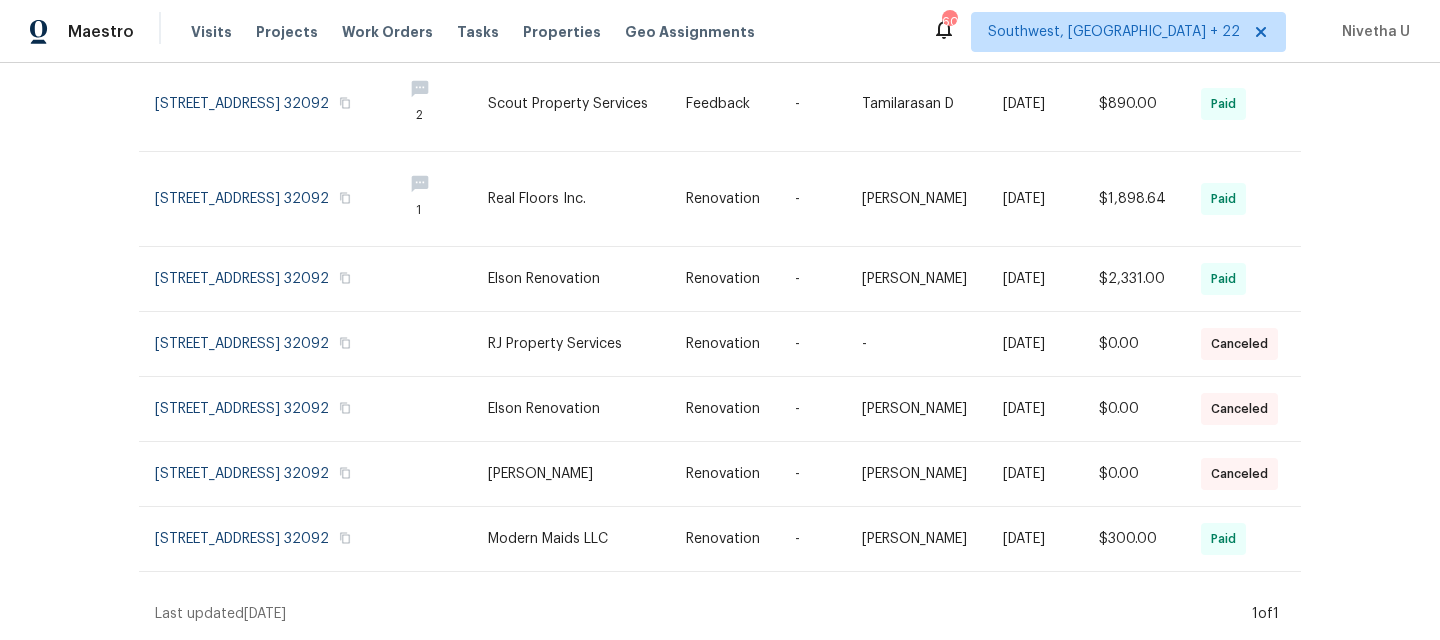 scroll, scrollTop: 0, scrollLeft: 0, axis: both 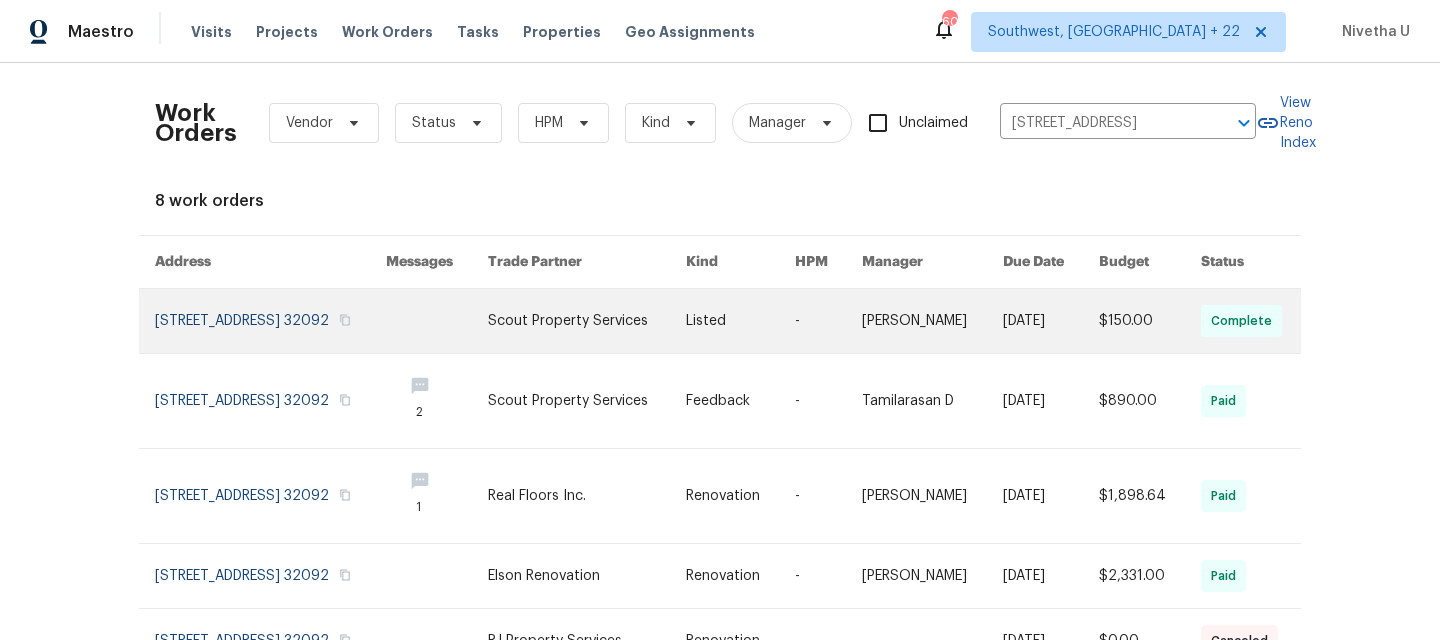 click at bounding box center [270, 321] 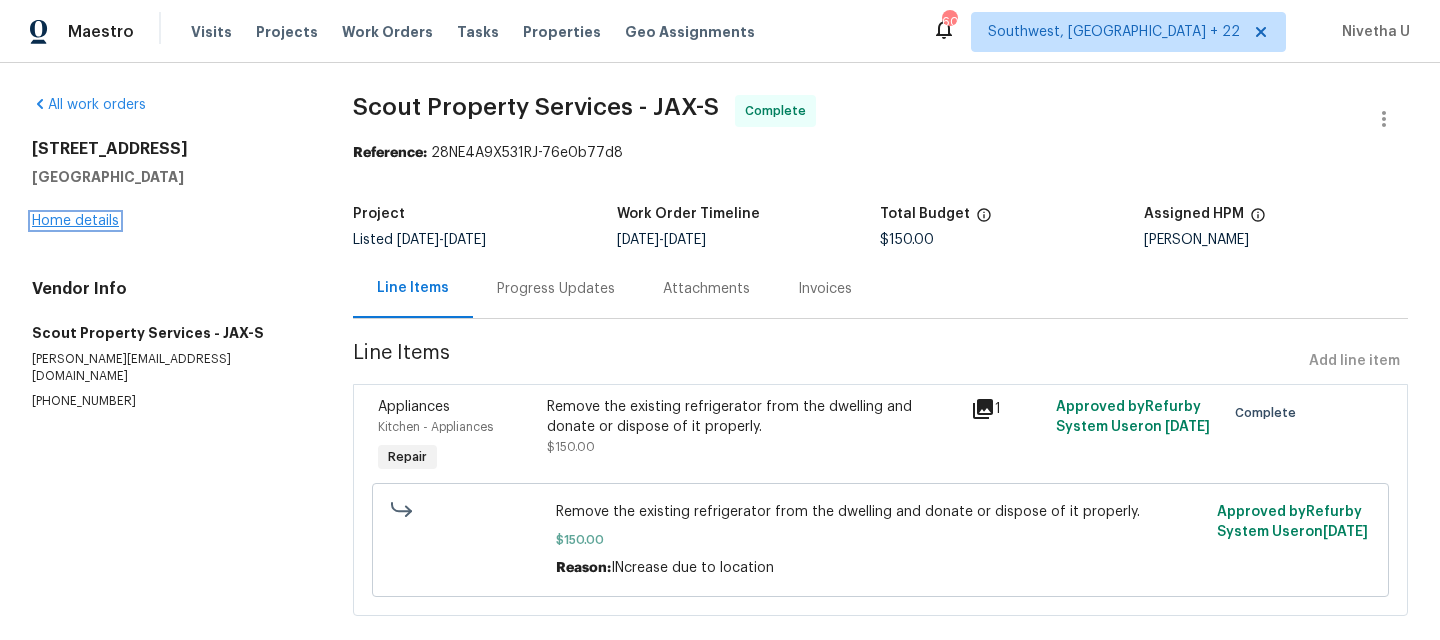 click on "Home details" at bounding box center (75, 221) 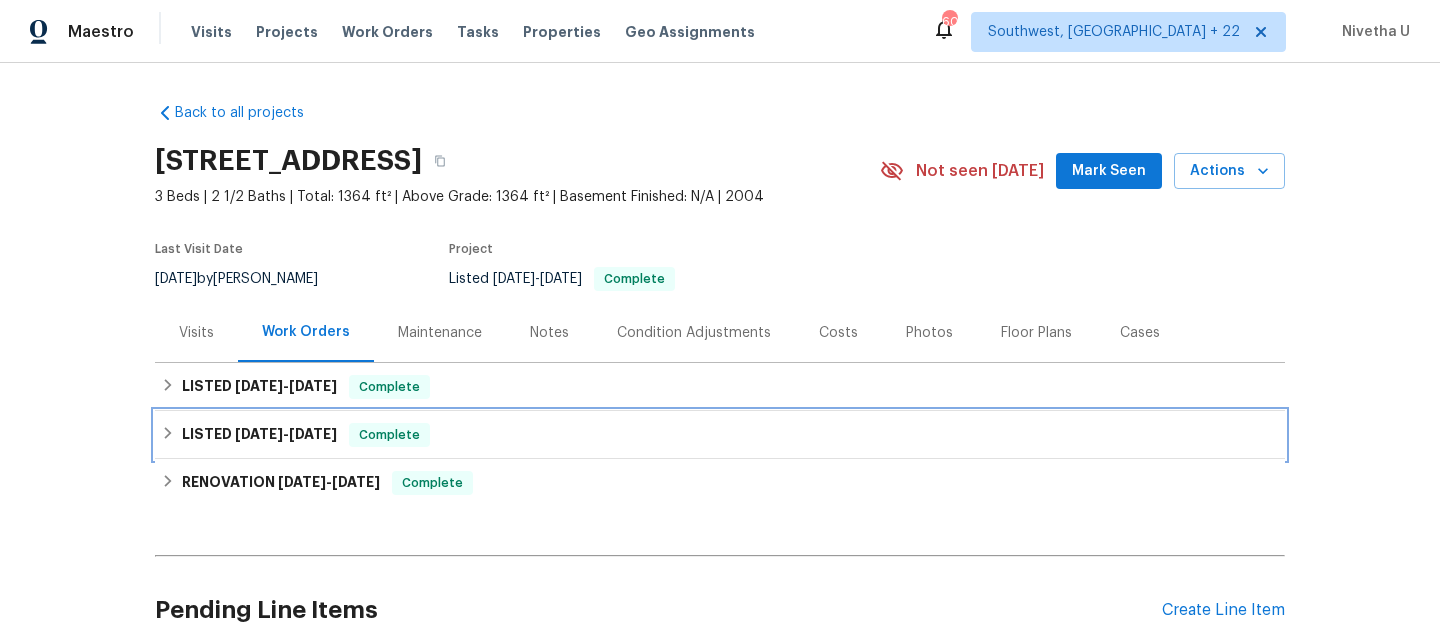 click on "LISTED   [DATE]  -  [DATE] Complete" at bounding box center (720, 435) 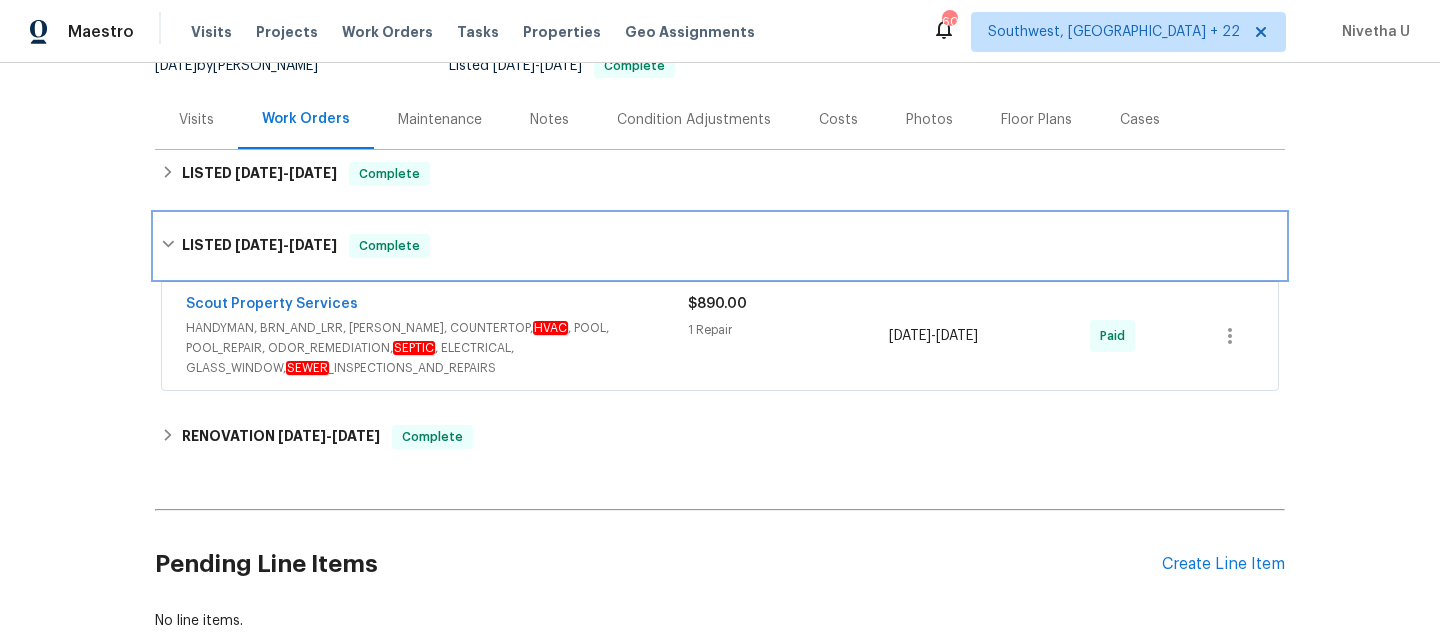 scroll, scrollTop: 215, scrollLeft: 0, axis: vertical 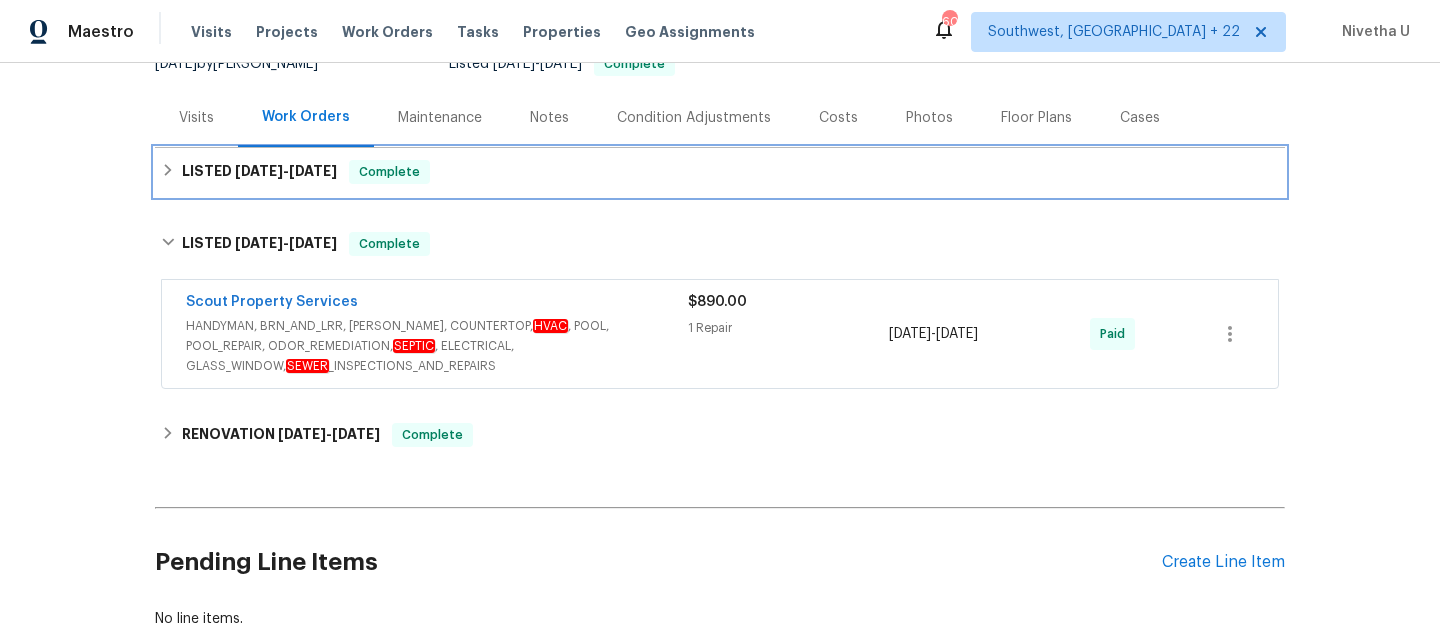 click on "LISTED   [DATE]  -  [DATE] Complete" at bounding box center [720, 172] 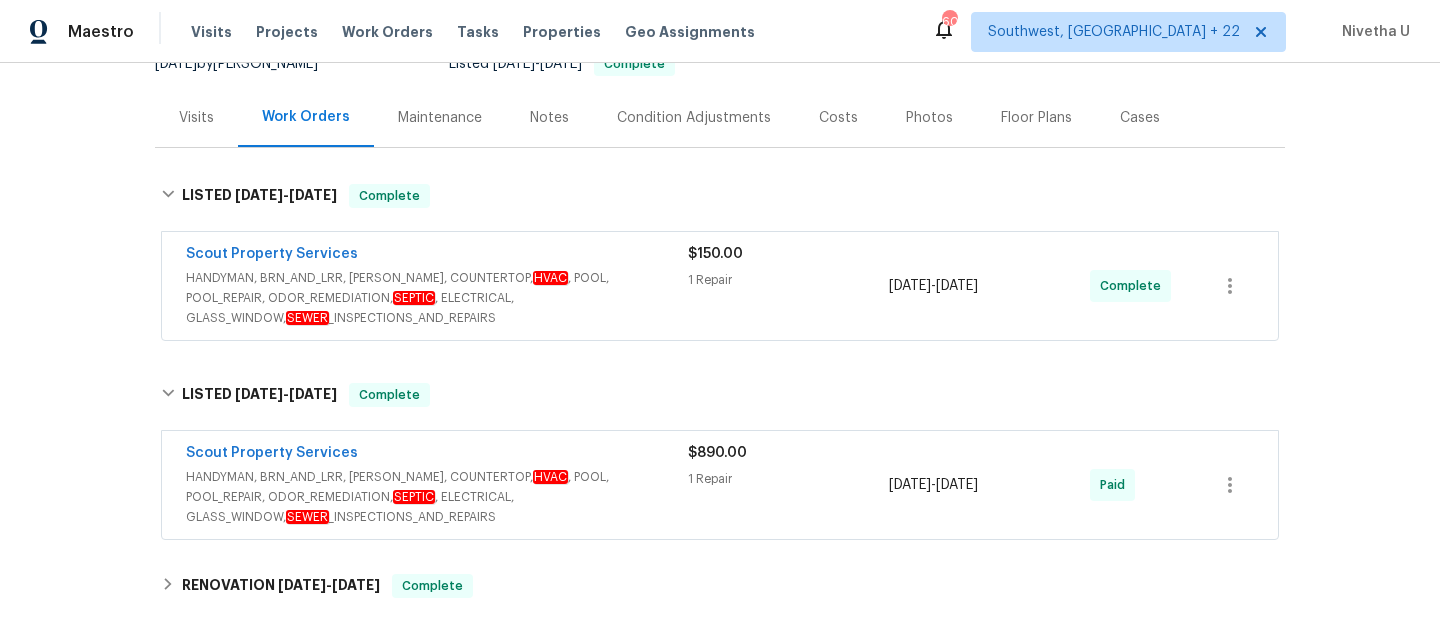 click on "HANDYMAN, BRN_AND_LRR, [PERSON_NAME], COUNTERTOP,  HVAC , POOL, POOL_REPAIR, ODOR_REMEDIATION,  SEPTIC , ELECTRICAL, GLASS_WINDOW,  SEWER _INSPECTIONS_AND_REPAIRS" at bounding box center (437, 497) 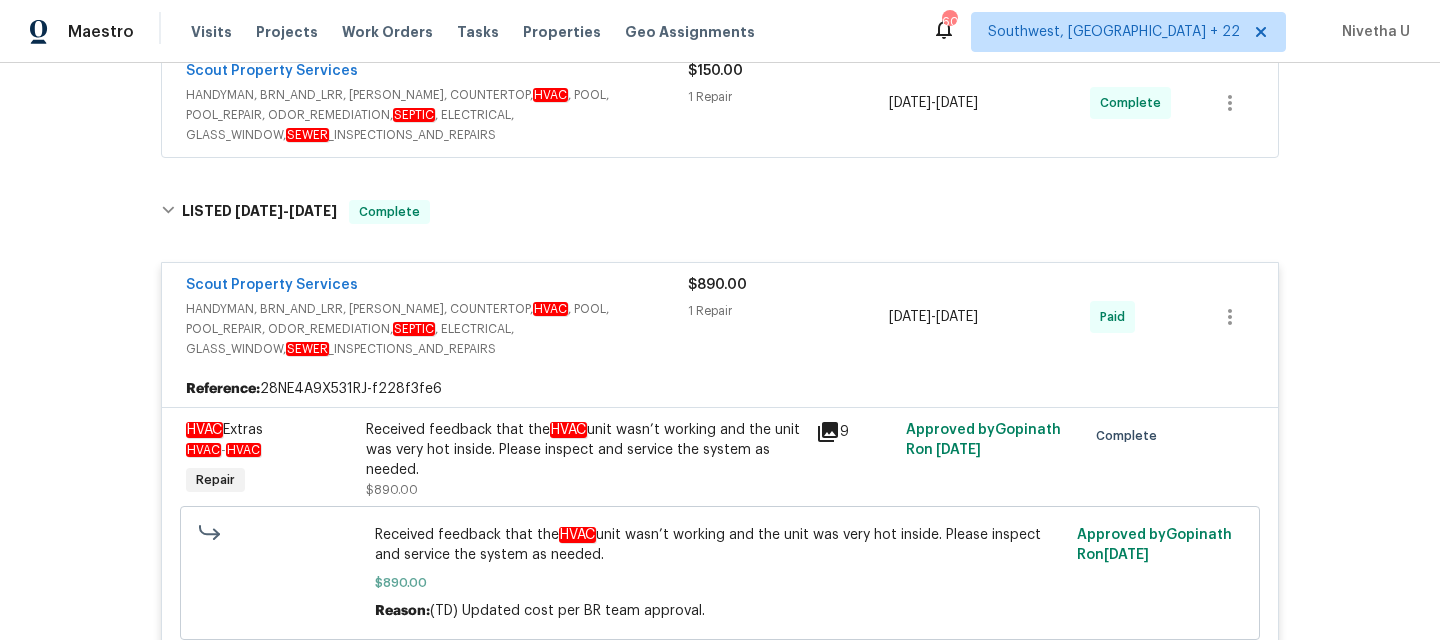 scroll, scrollTop: 397, scrollLeft: 0, axis: vertical 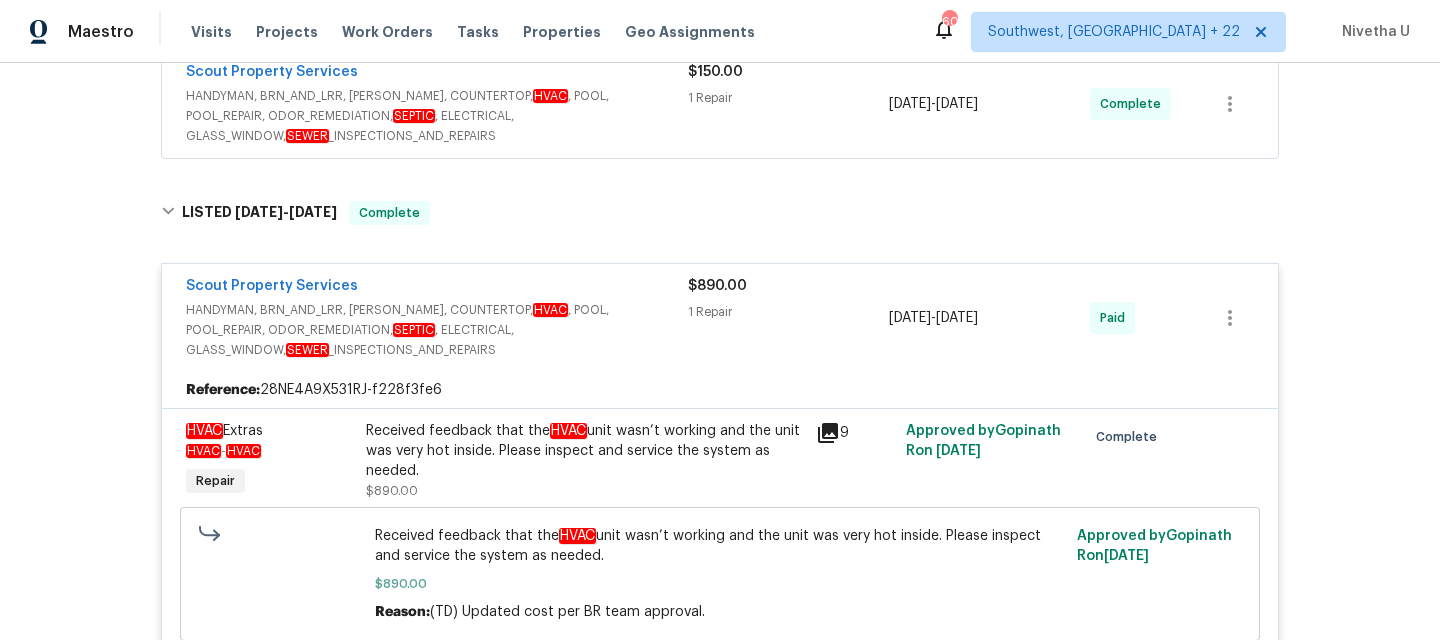 click on "Scout Property Services" at bounding box center [437, 288] 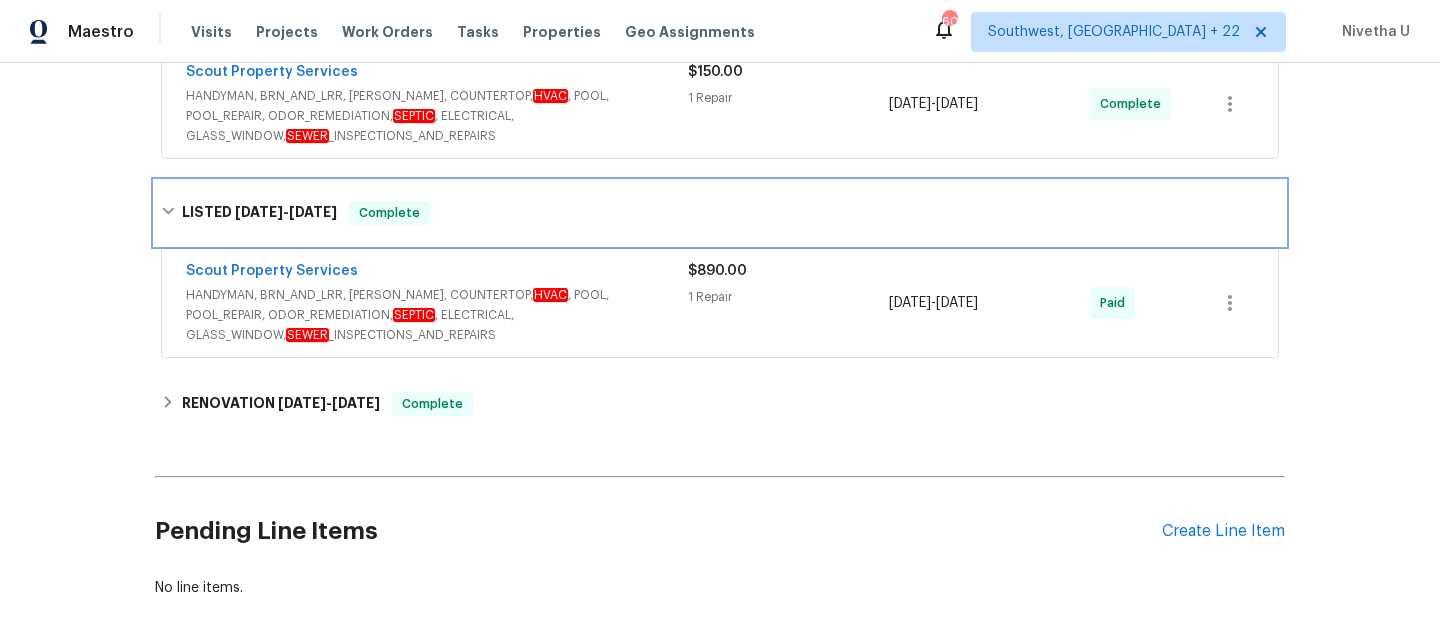 click on "LISTED   [DATE]  -  [DATE] Complete" at bounding box center (720, 213) 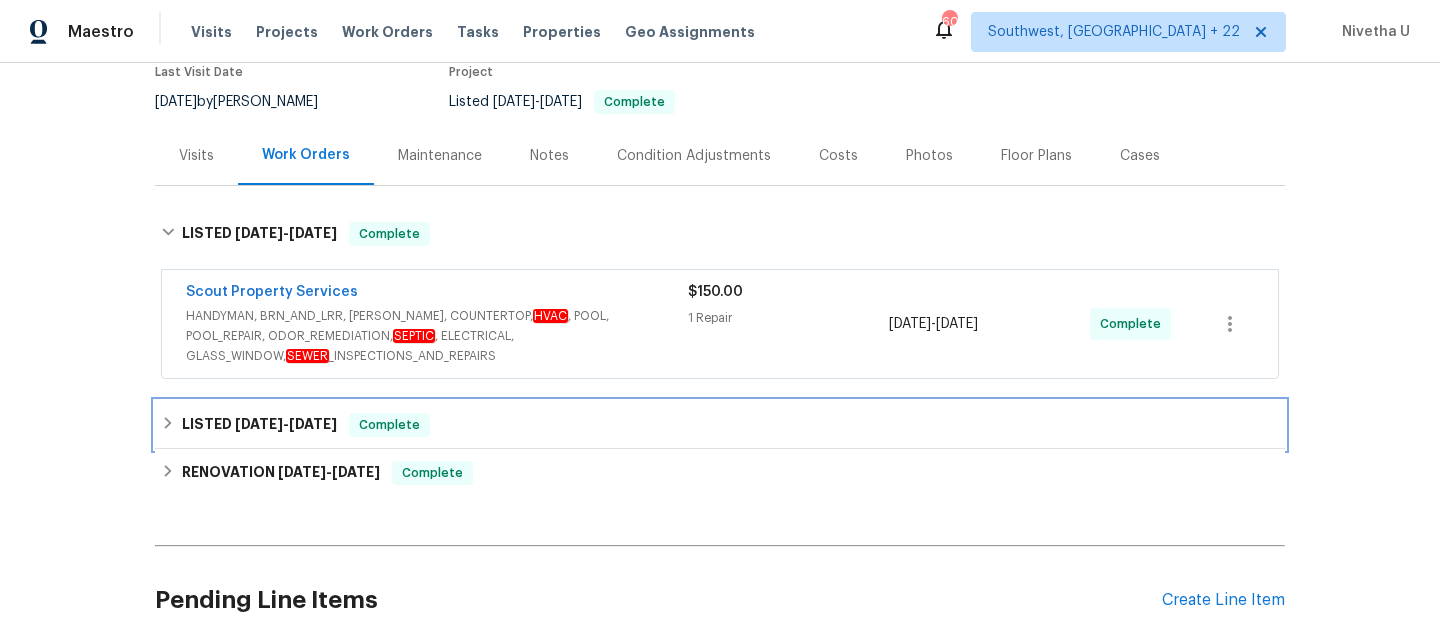 scroll, scrollTop: 175, scrollLeft: 0, axis: vertical 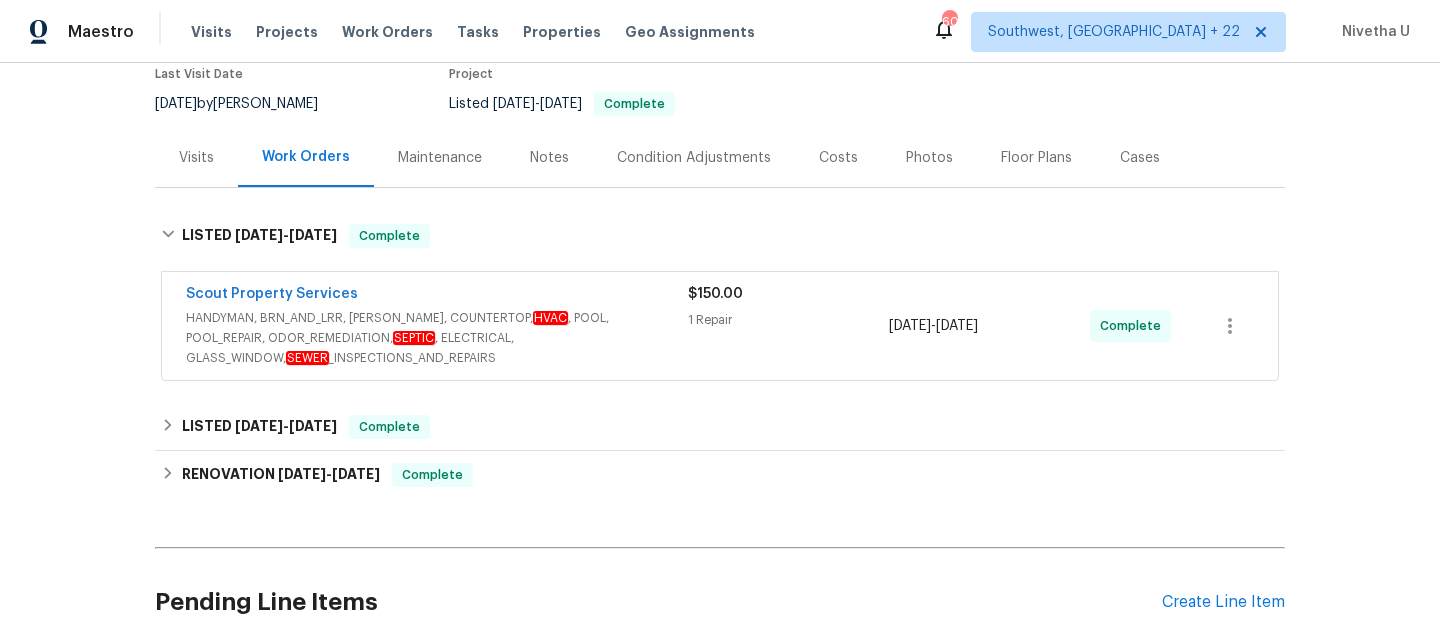 click on "HANDYMAN, BRN_AND_LRR, [PERSON_NAME], COUNTERTOP,  HVAC , POOL, POOL_REPAIR, ODOR_REMEDIATION,  SEPTIC , ELECTRICAL, GLASS_WINDOW,  SEWER _INSPECTIONS_AND_REPAIRS" at bounding box center (437, 338) 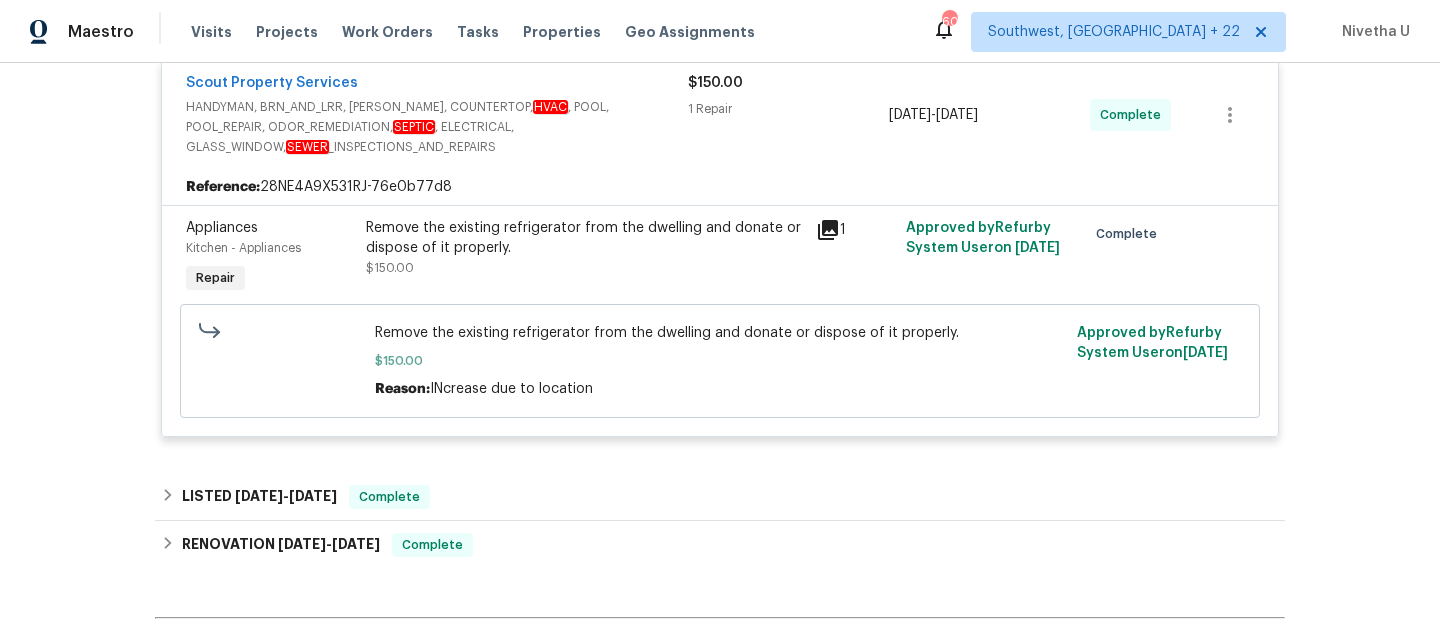scroll, scrollTop: 404, scrollLeft: 0, axis: vertical 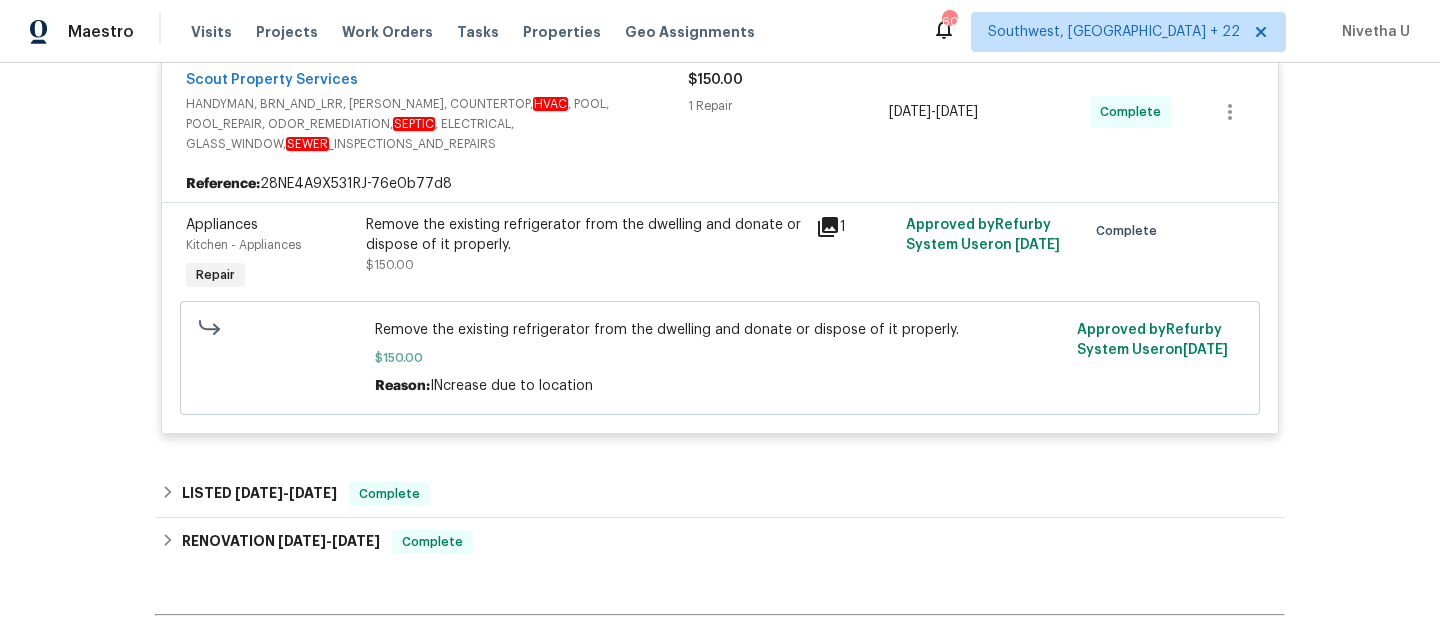 click on "HANDYMAN, BRN_AND_LRR, [PERSON_NAME], COUNTERTOP,  HVAC , POOL, POOL_REPAIR, ODOR_REMEDIATION,  SEPTIC , ELECTRICAL, GLASS_WINDOW,  SEWER _INSPECTIONS_AND_REPAIRS" at bounding box center (437, 124) 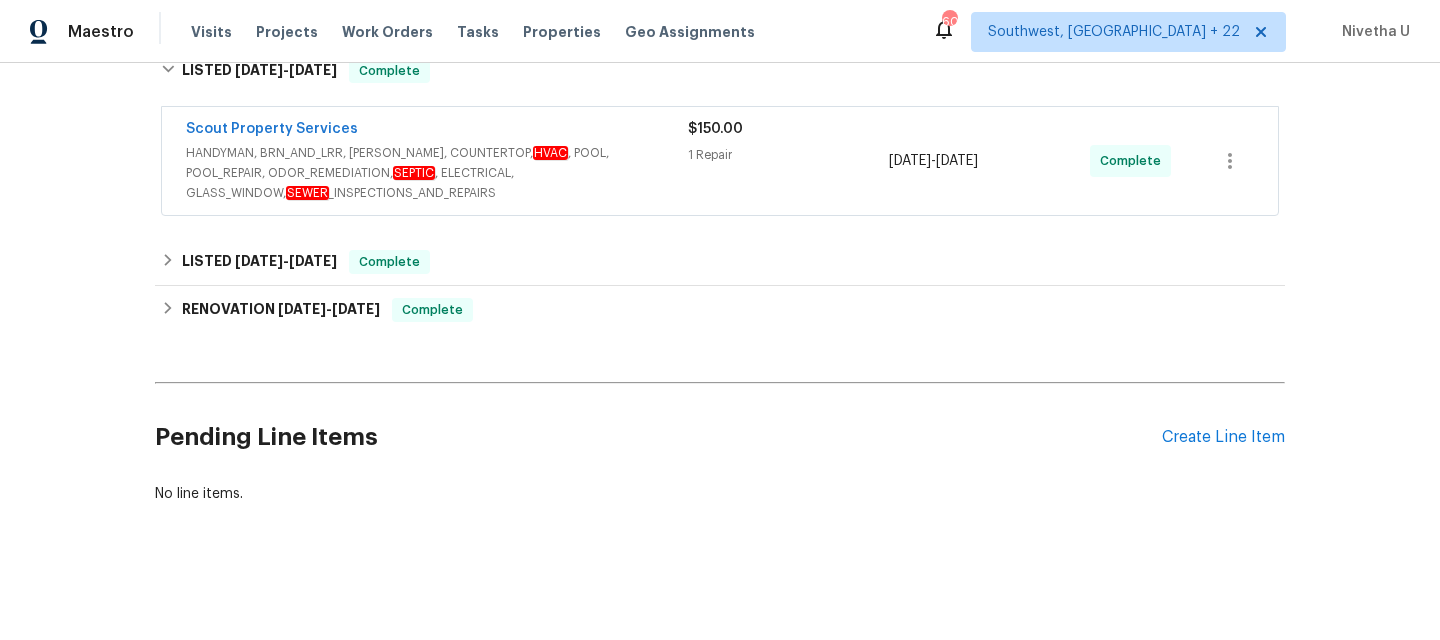 scroll, scrollTop: 375, scrollLeft: 0, axis: vertical 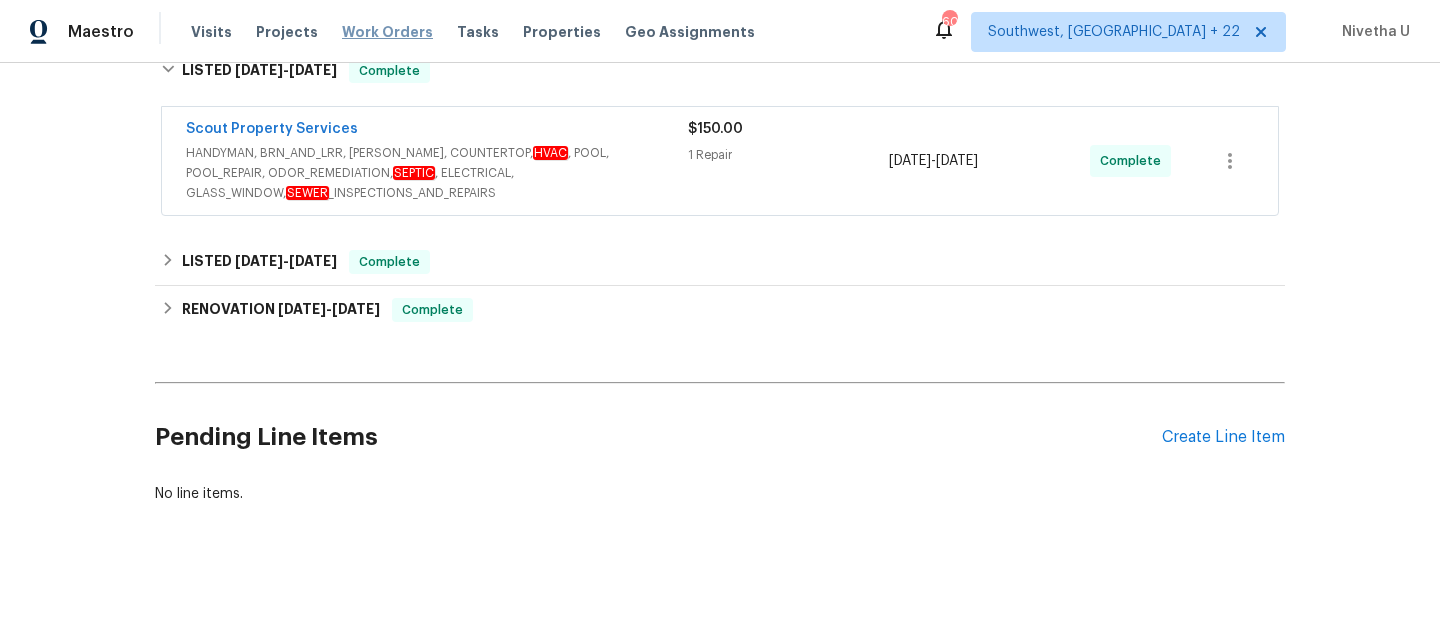 click on "Work Orders" at bounding box center (387, 32) 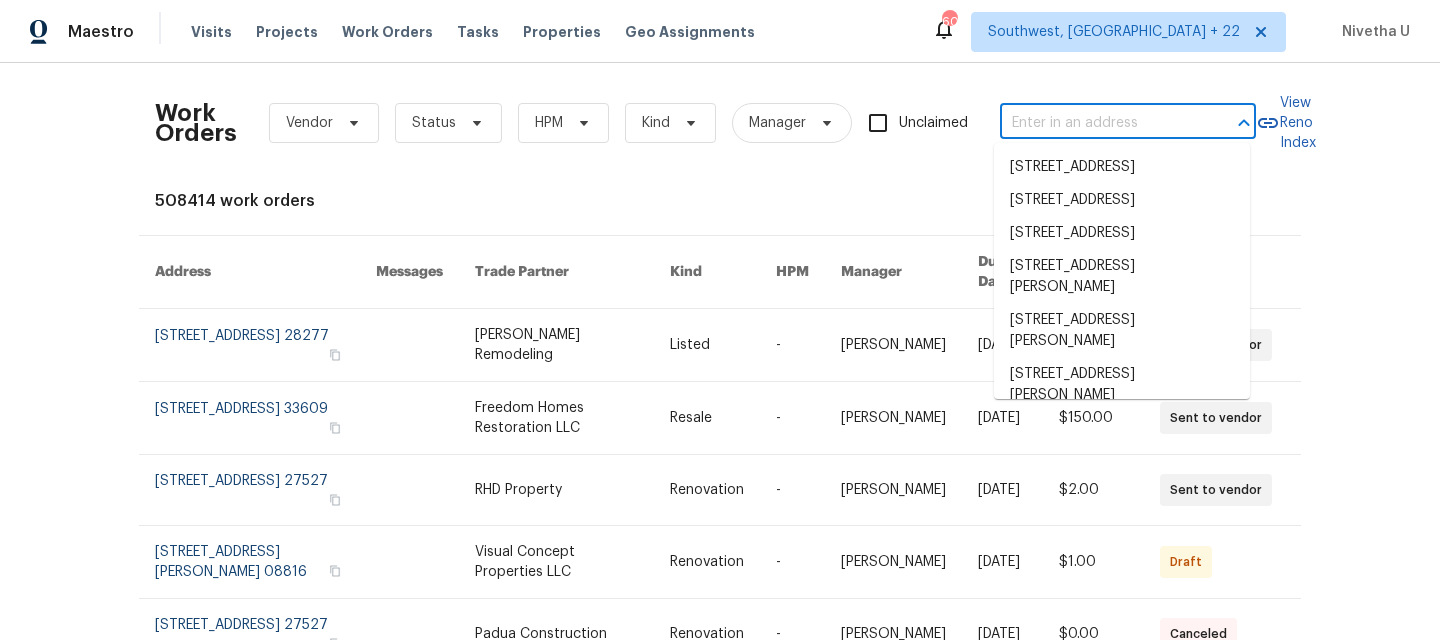 click at bounding box center (1100, 123) 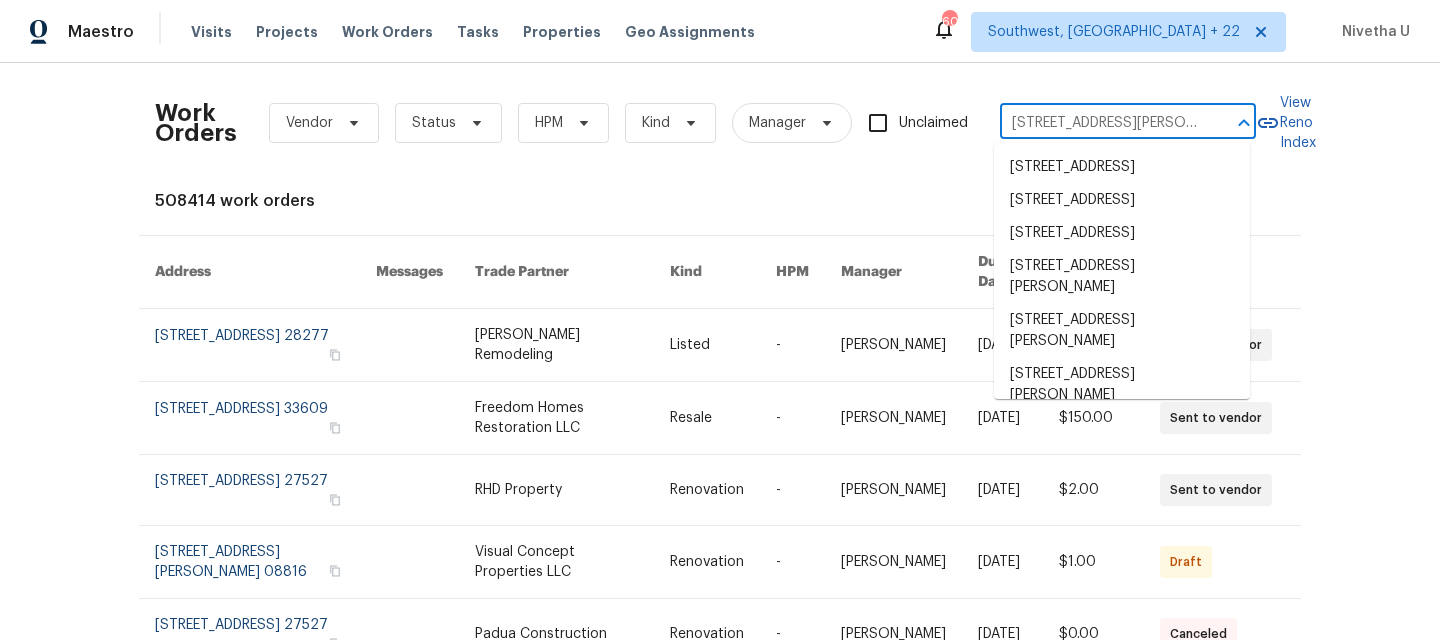 scroll, scrollTop: 0, scrollLeft: 19, axis: horizontal 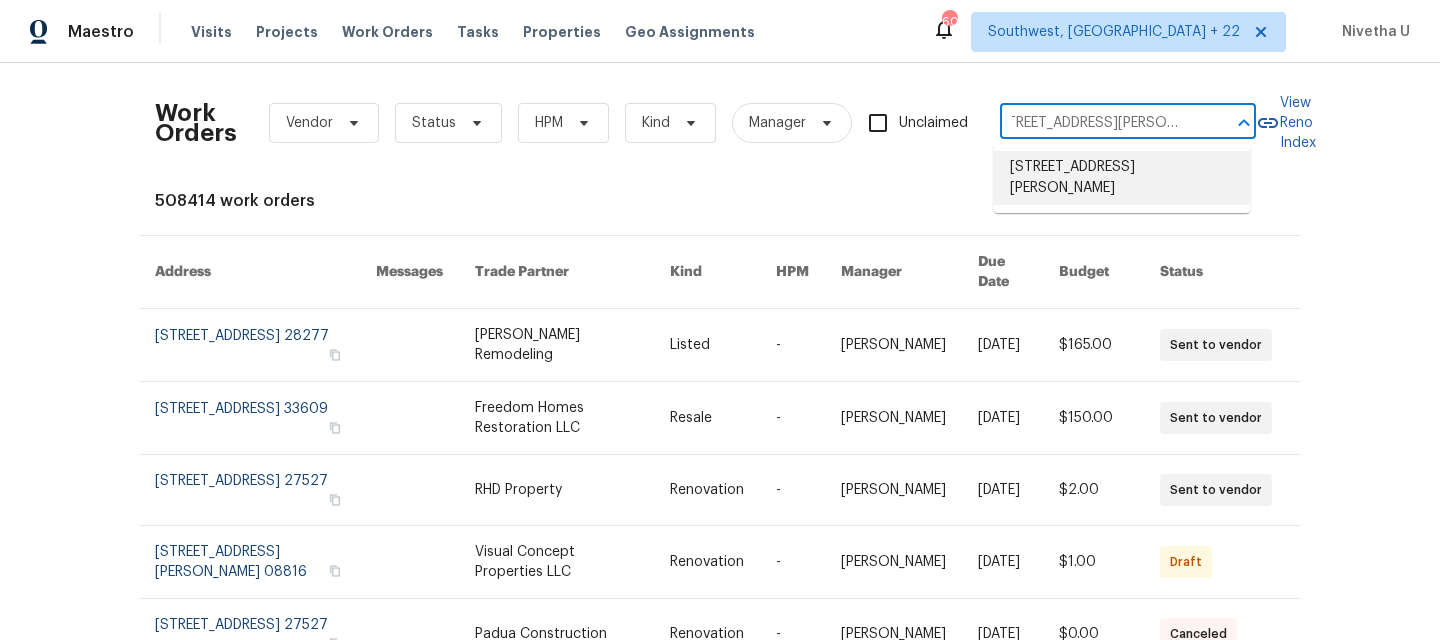 click on "[STREET_ADDRESS][PERSON_NAME]" at bounding box center [1122, 178] 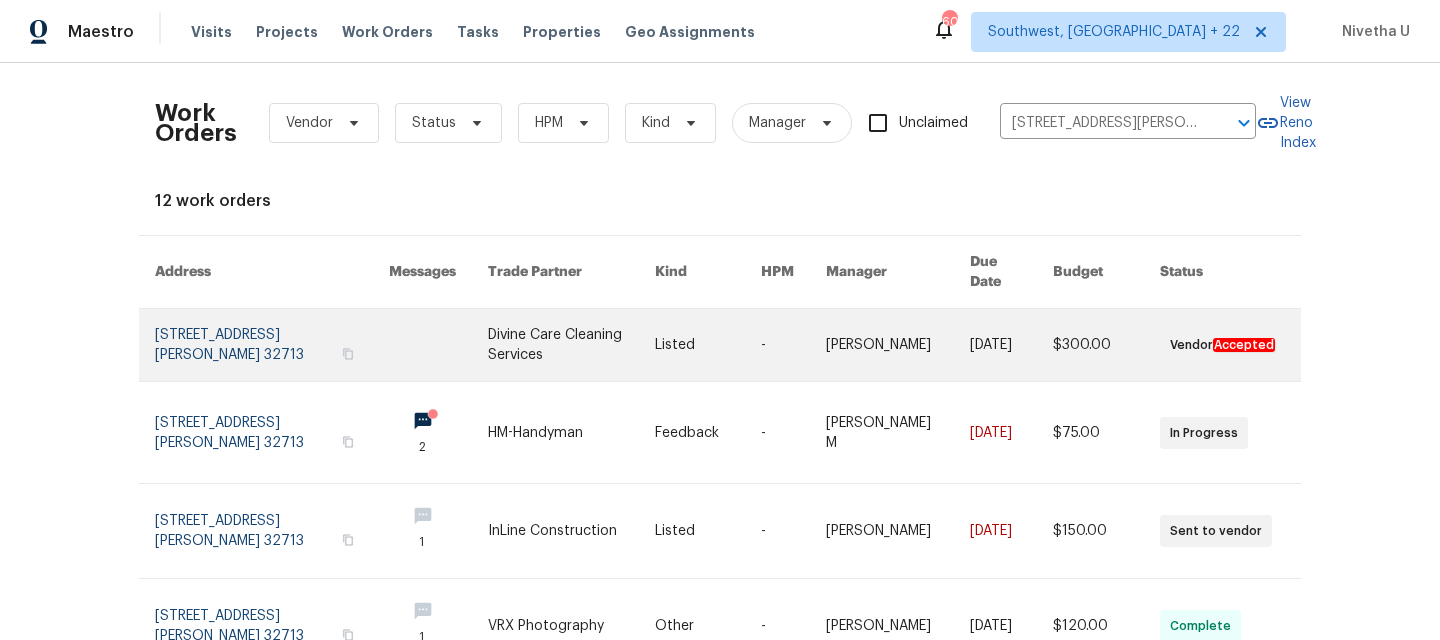 click at bounding box center [272, 345] 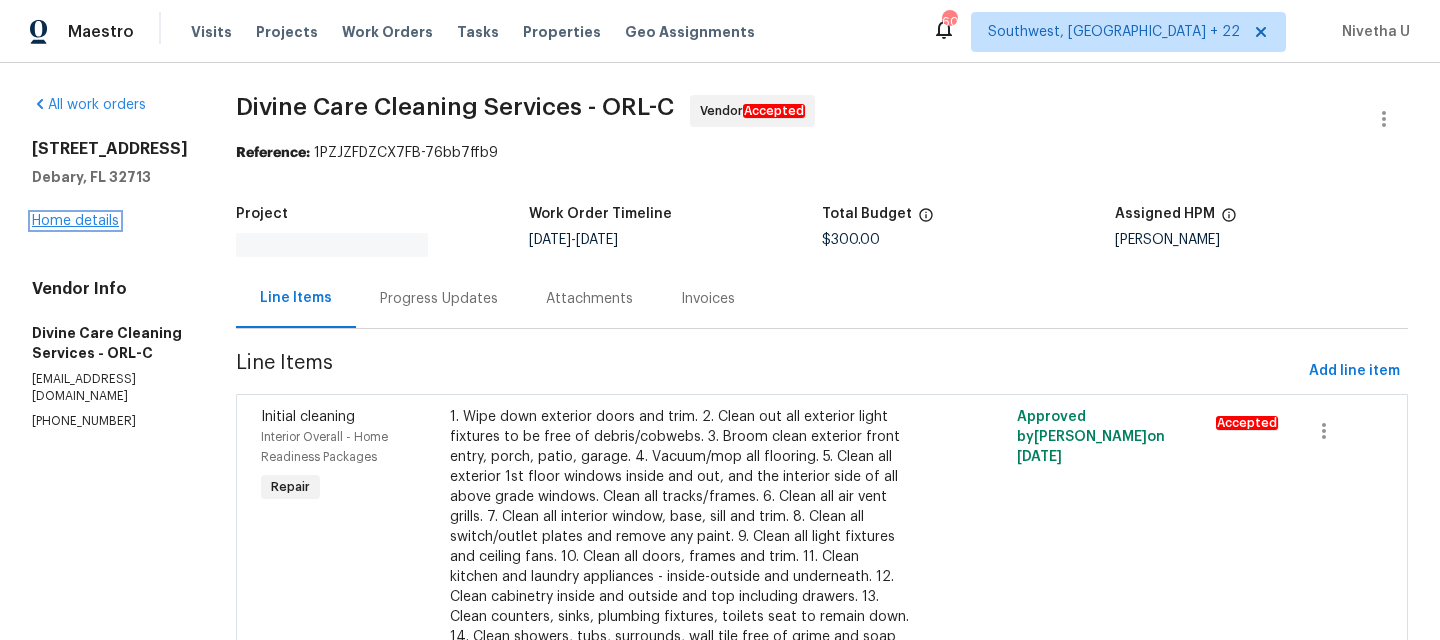 click on "Home details" at bounding box center (75, 221) 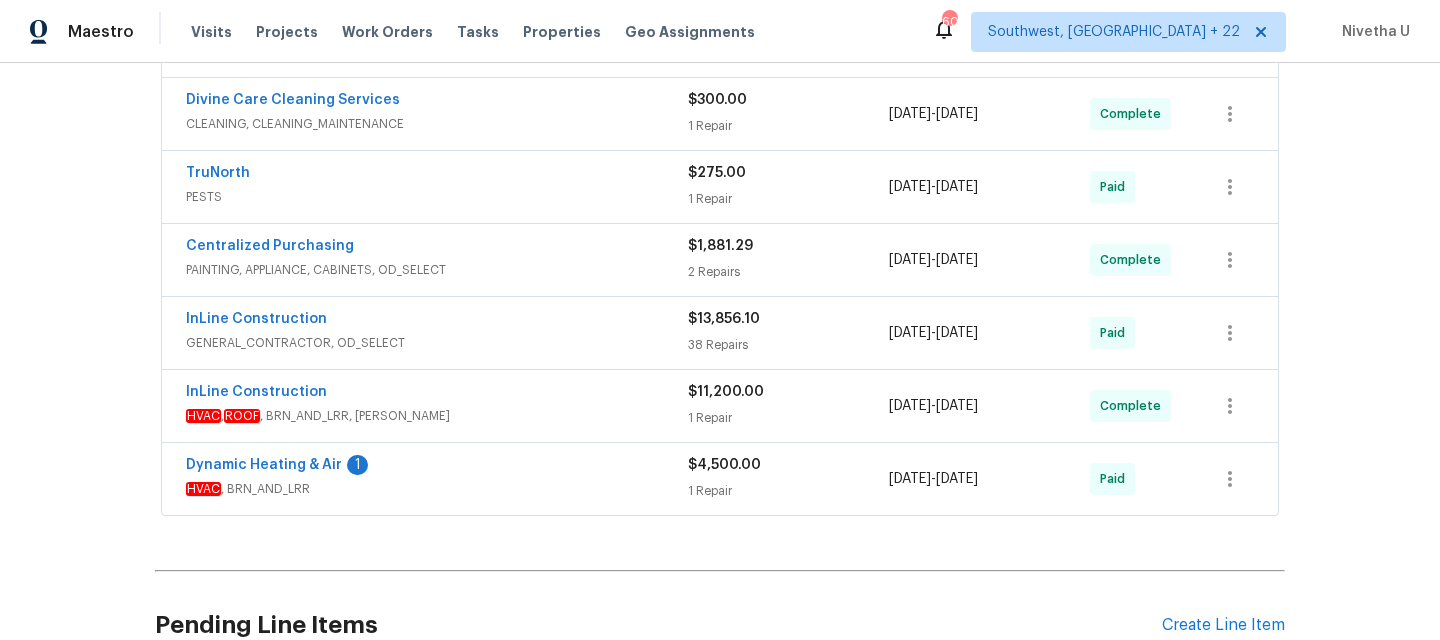 scroll, scrollTop: 815, scrollLeft: 0, axis: vertical 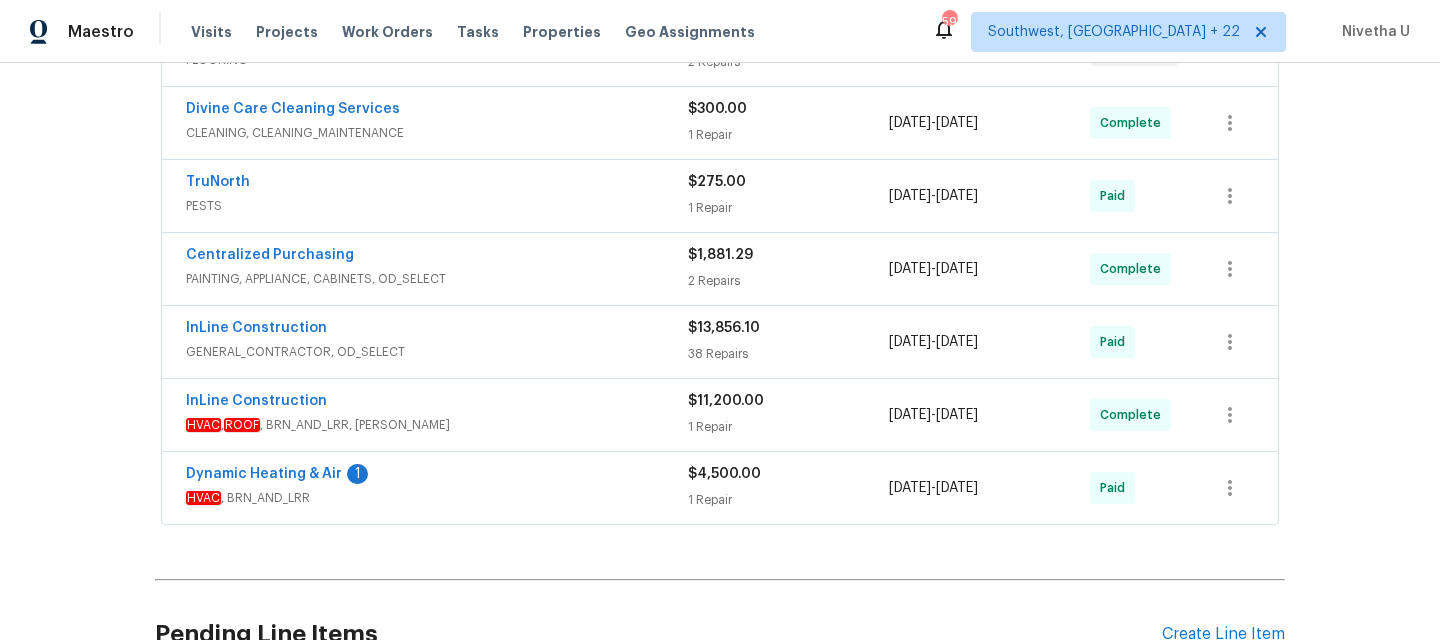 click on "HVAC , BRN_AND_LRR" at bounding box center [437, 498] 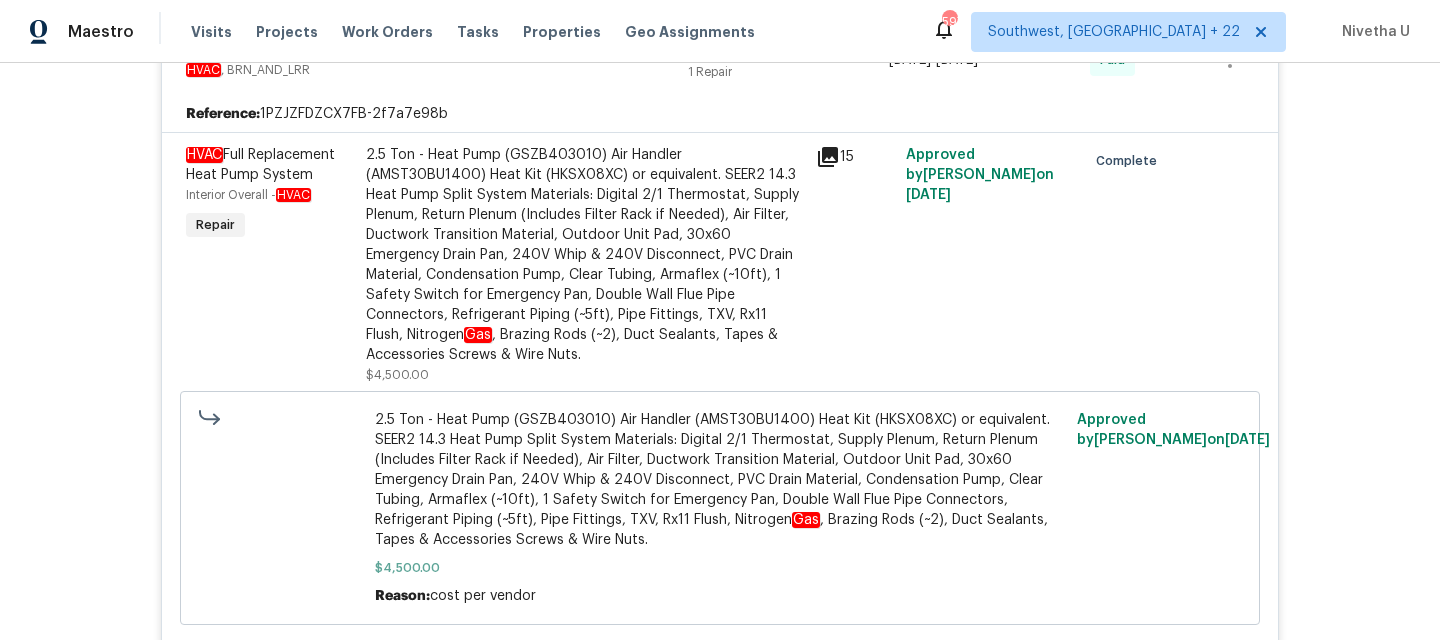 scroll, scrollTop: 1257, scrollLeft: 0, axis: vertical 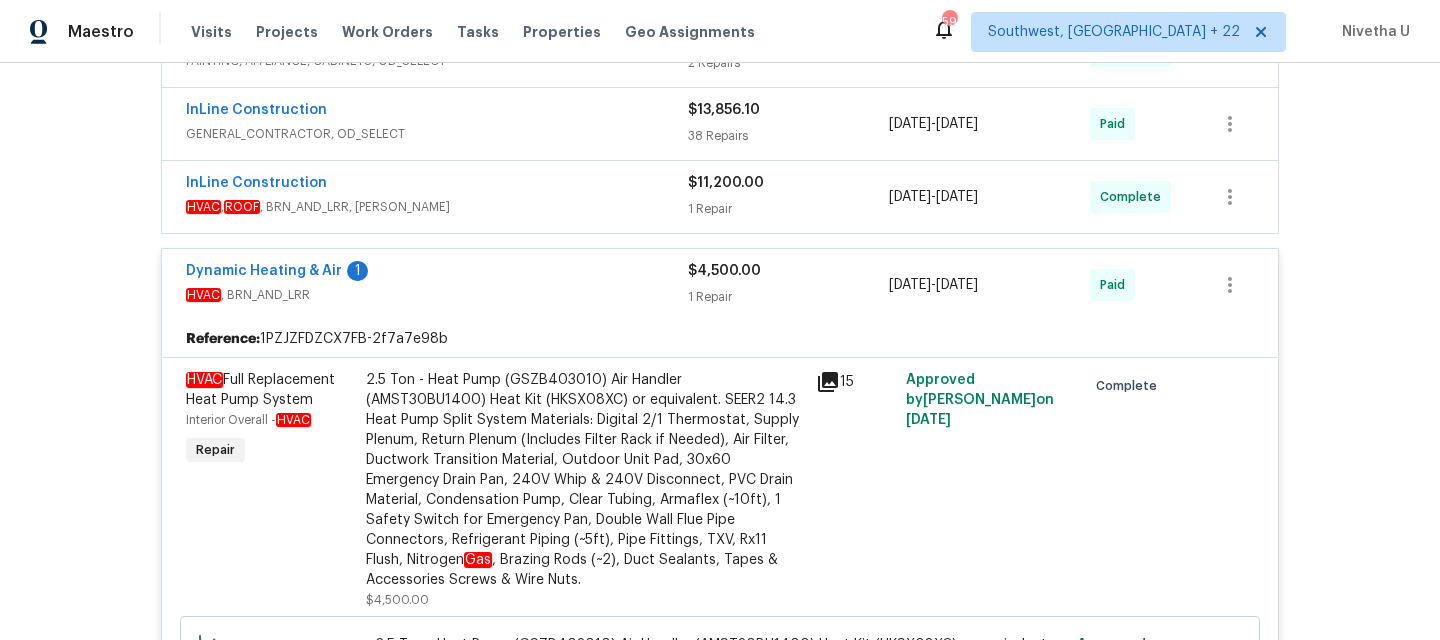 click on "HVAC , BRN_AND_LRR" at bounding box center [437, 295] 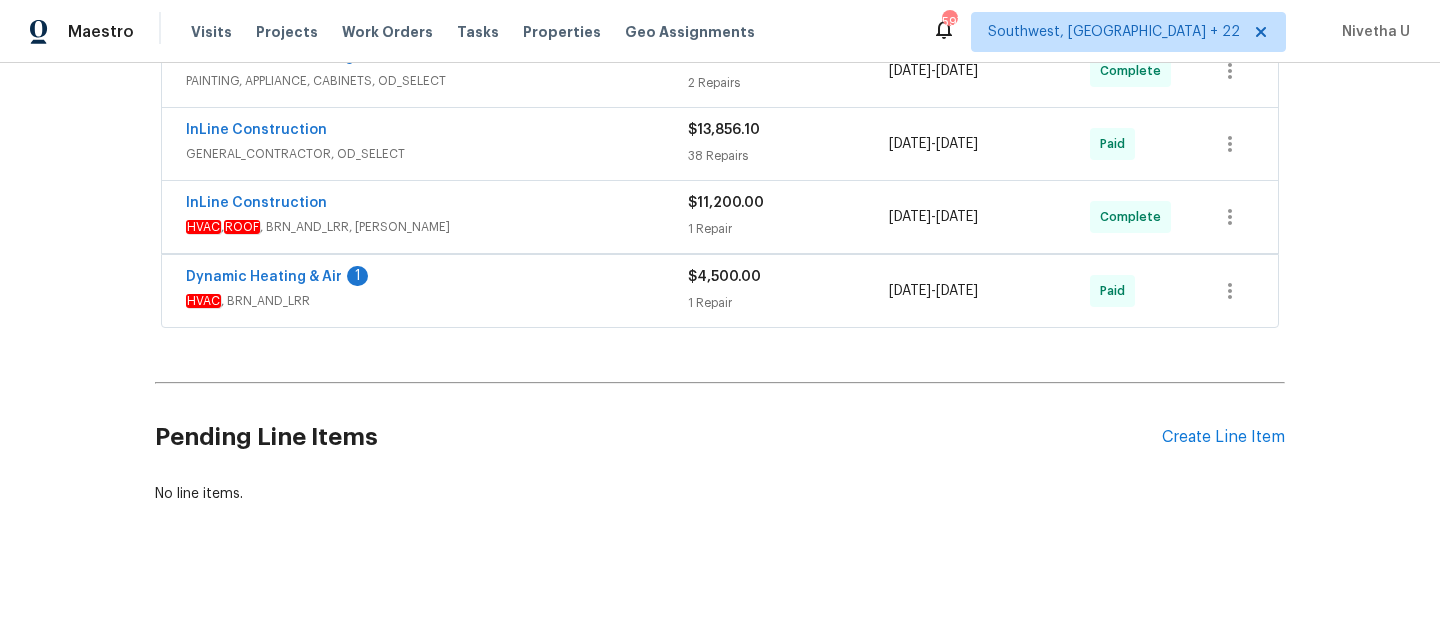 click on "HVAC ,  ROOF , BRN_AND_LRR, [PERSON_NAME]" at bounding box center (437, 227) 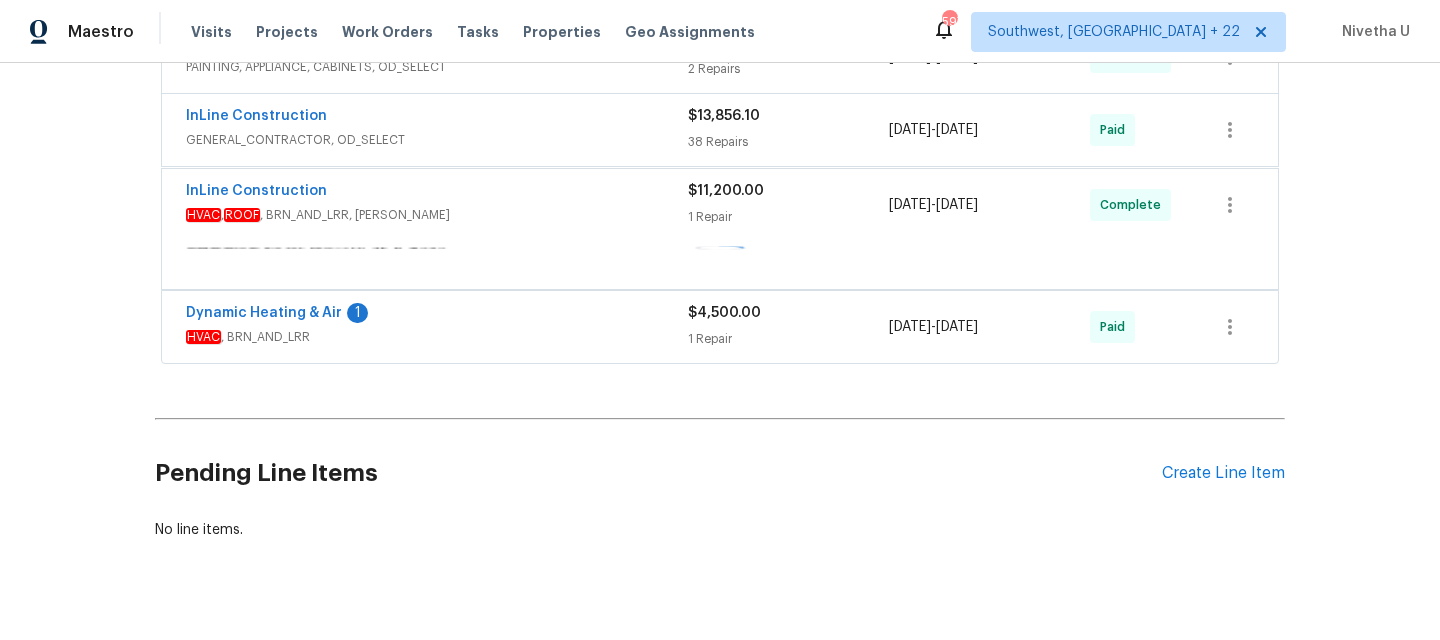 scroll, scrollTop: 1033, scrollLeft: 0, axis: vertical 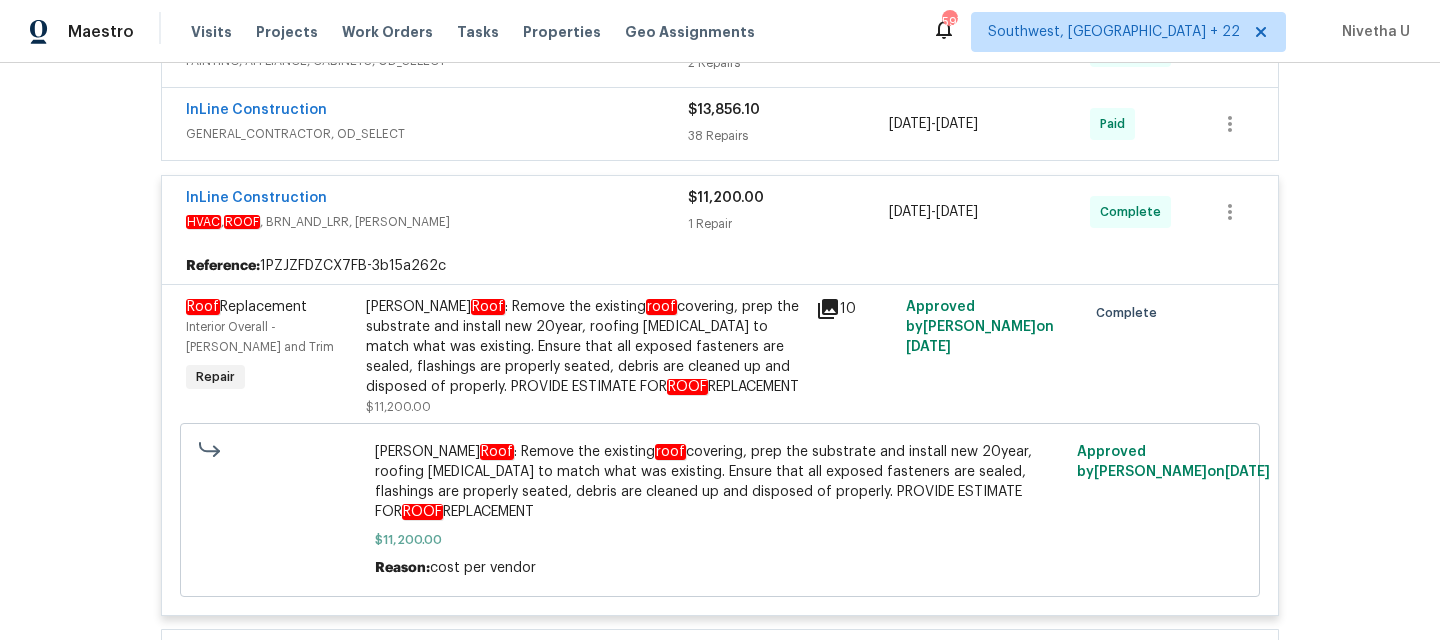 click on "HVAC ,  ROOF , BRN_AND_LRR, [PERSON_NAME]" at bounding box center [437, 222] 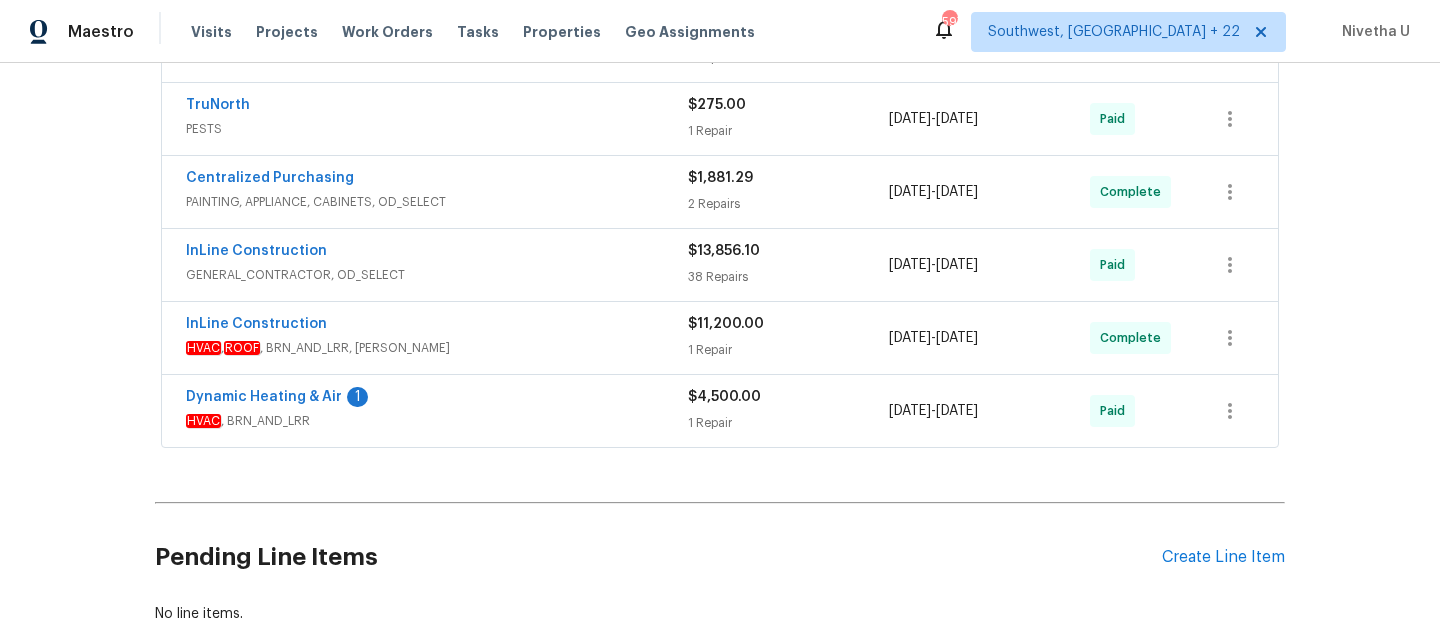 scroll, scrollTop: 888, scrollLeft: 0, axis: vertical 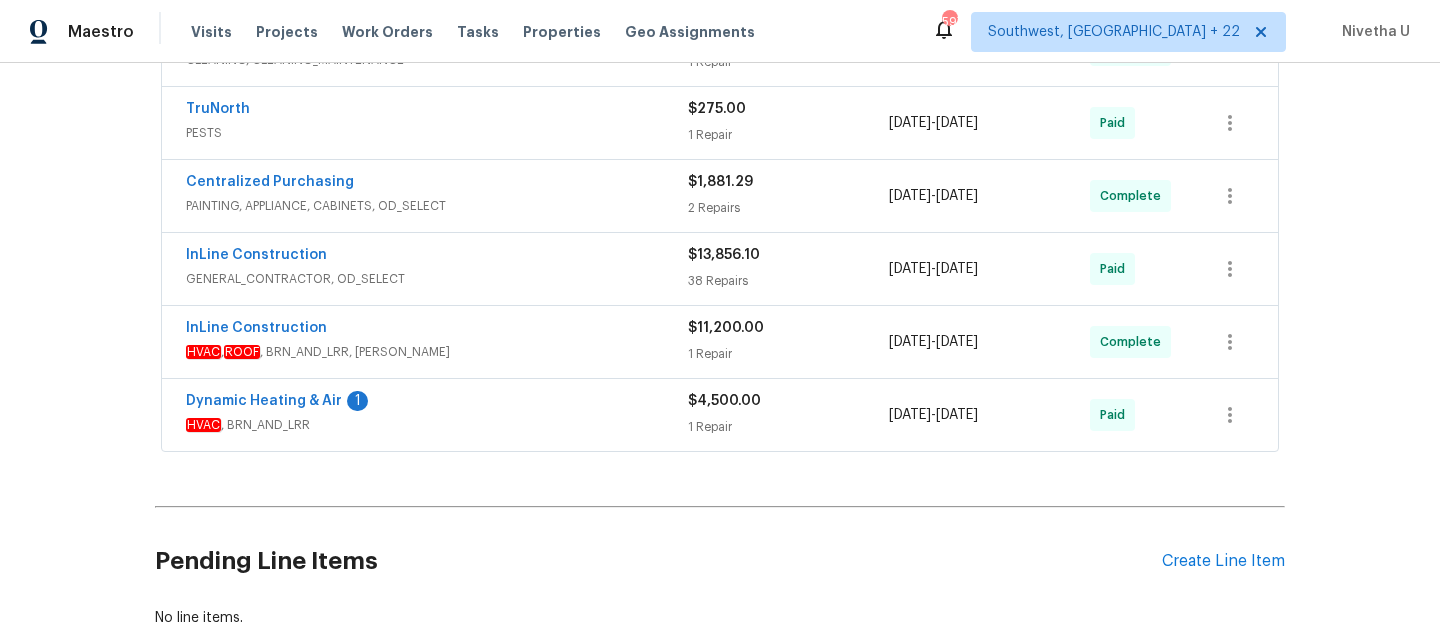 click on "GENERAL_CONTRACTOR, OD_SELECT" at bounding box center [437, 279] 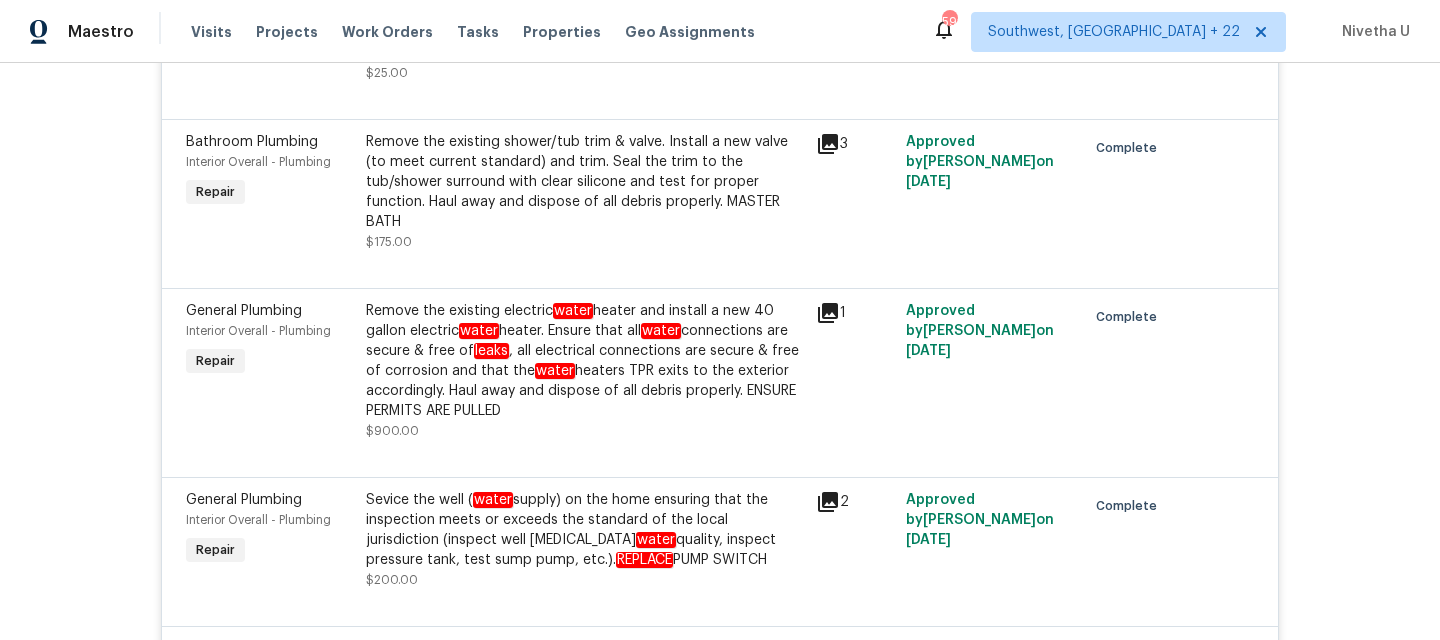 scroll, scrollTop: 7032, scrollLeft: 0, axis: vertical 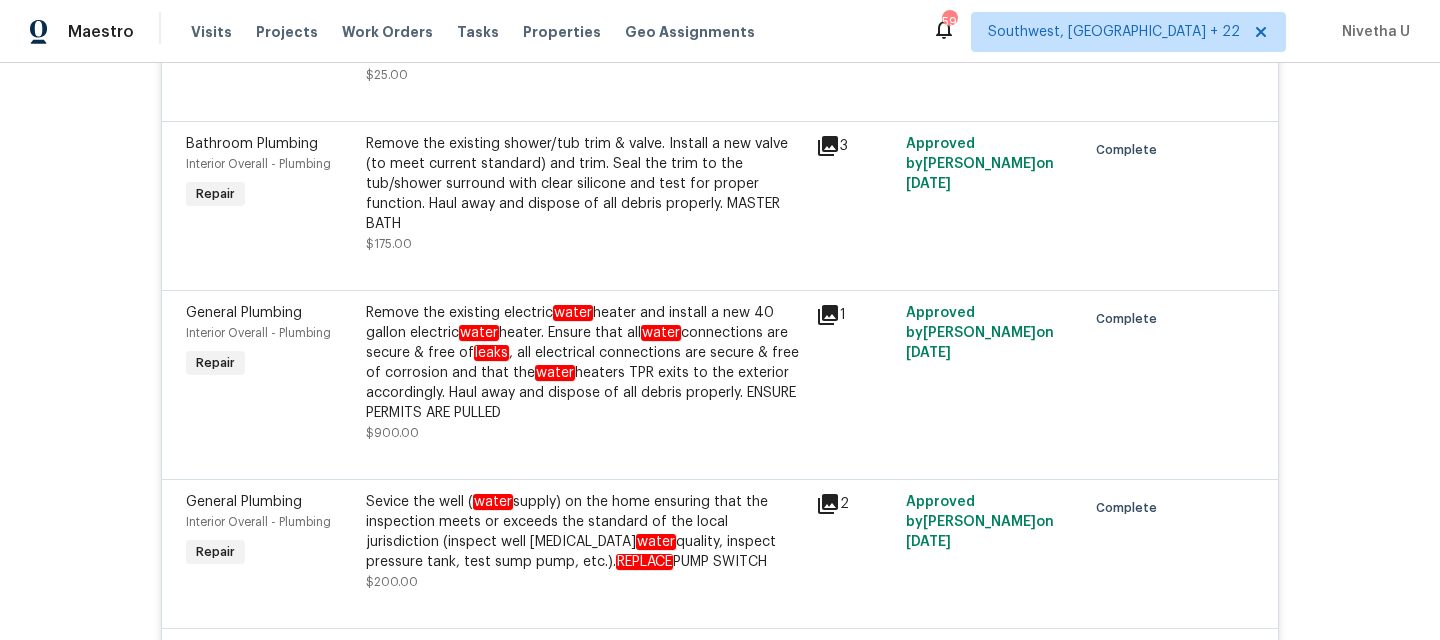click at bounding box center (720, 604) 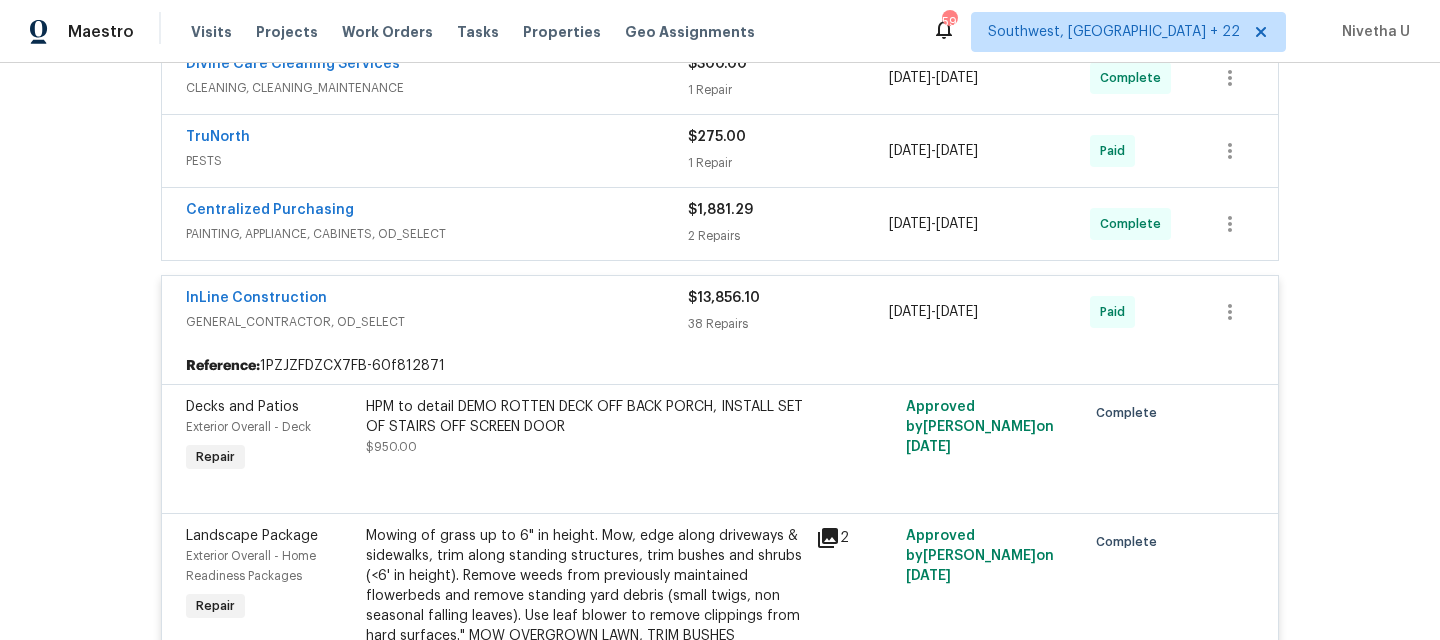 scroll, scrollTop: 856, scrollLeft: 0, axis: vertical 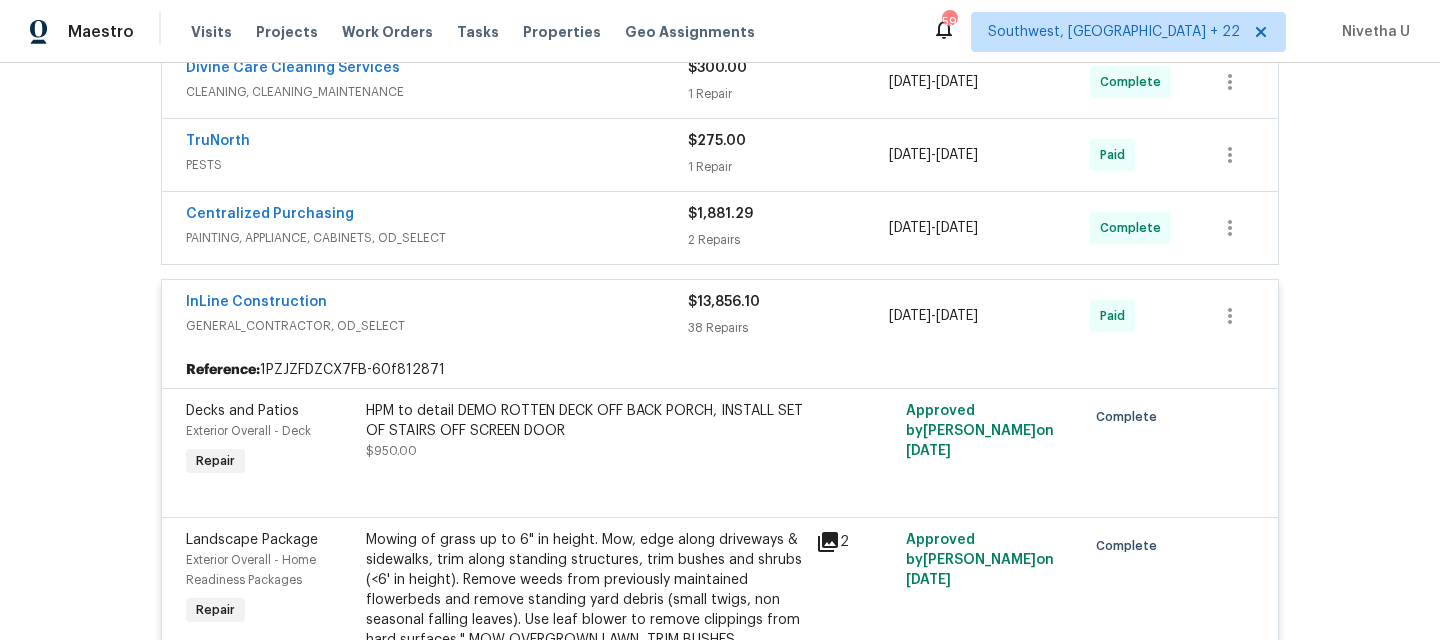 click on "InLine Construction" at bounding box center [437, 304] 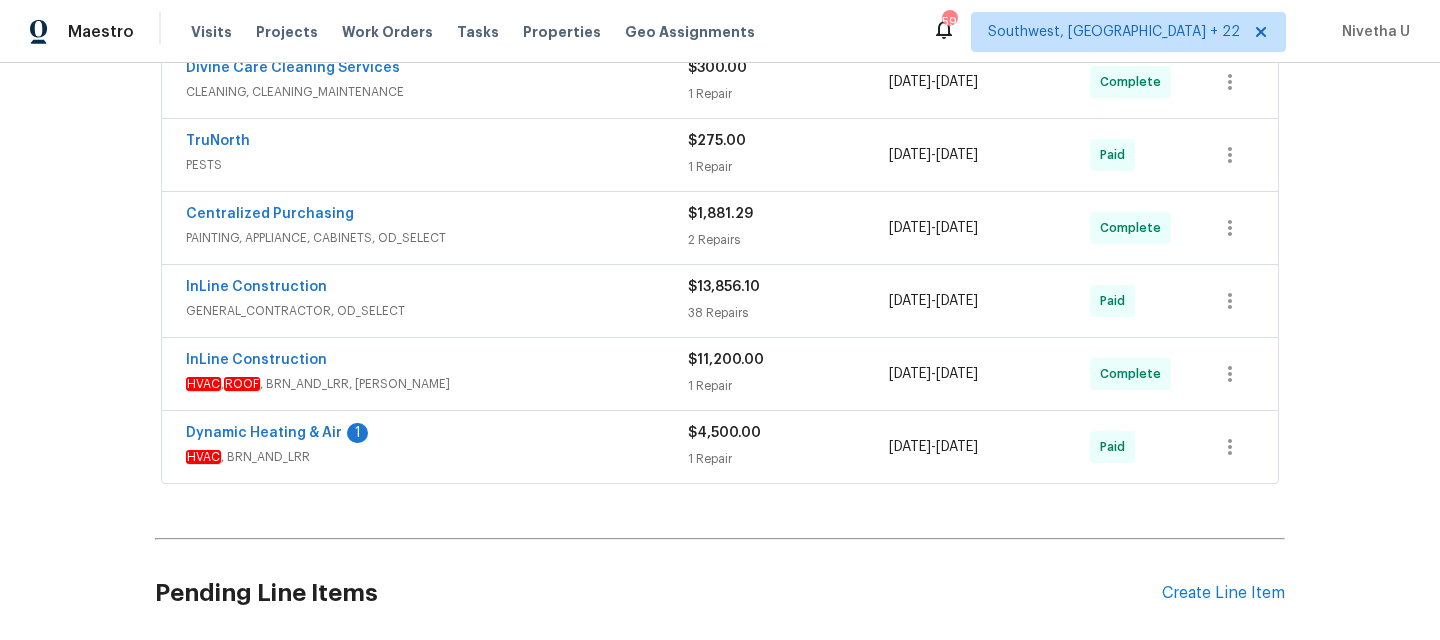 click on "Centralized Purchasing" at bounding box center [437, 216] 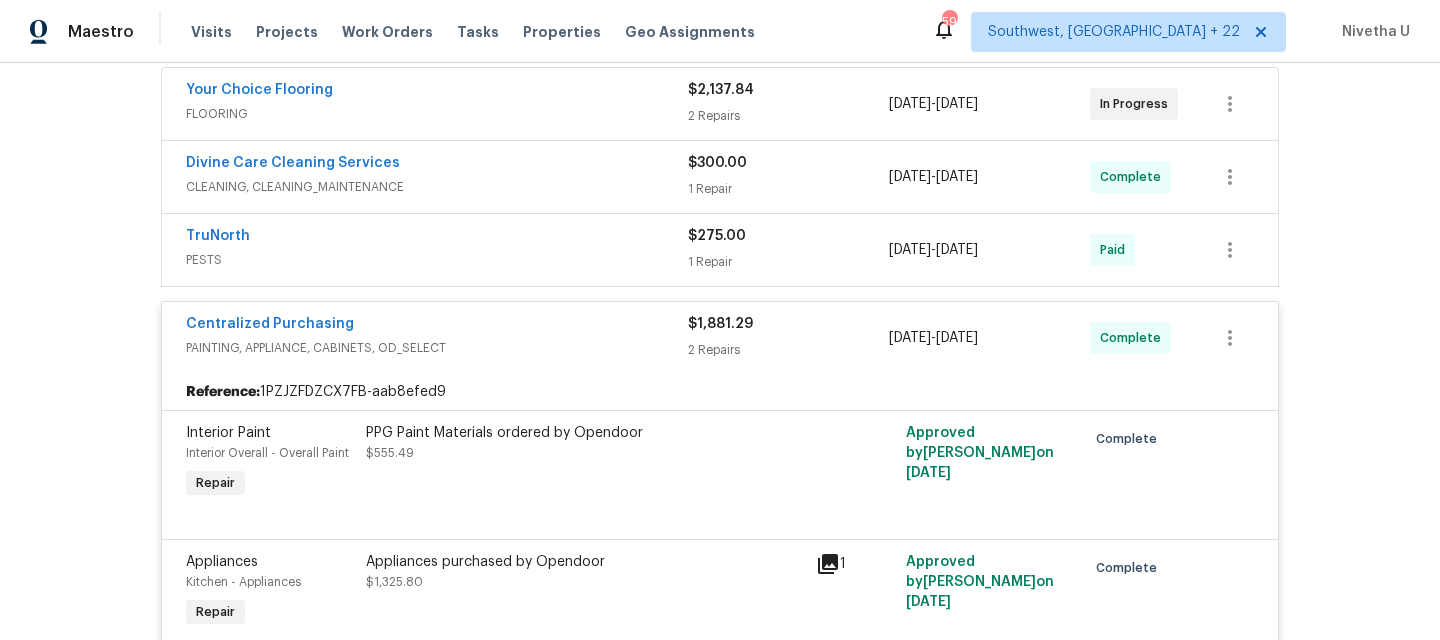 scroll, scrollTop: 759, scrollLeft: 0, axis: vertical 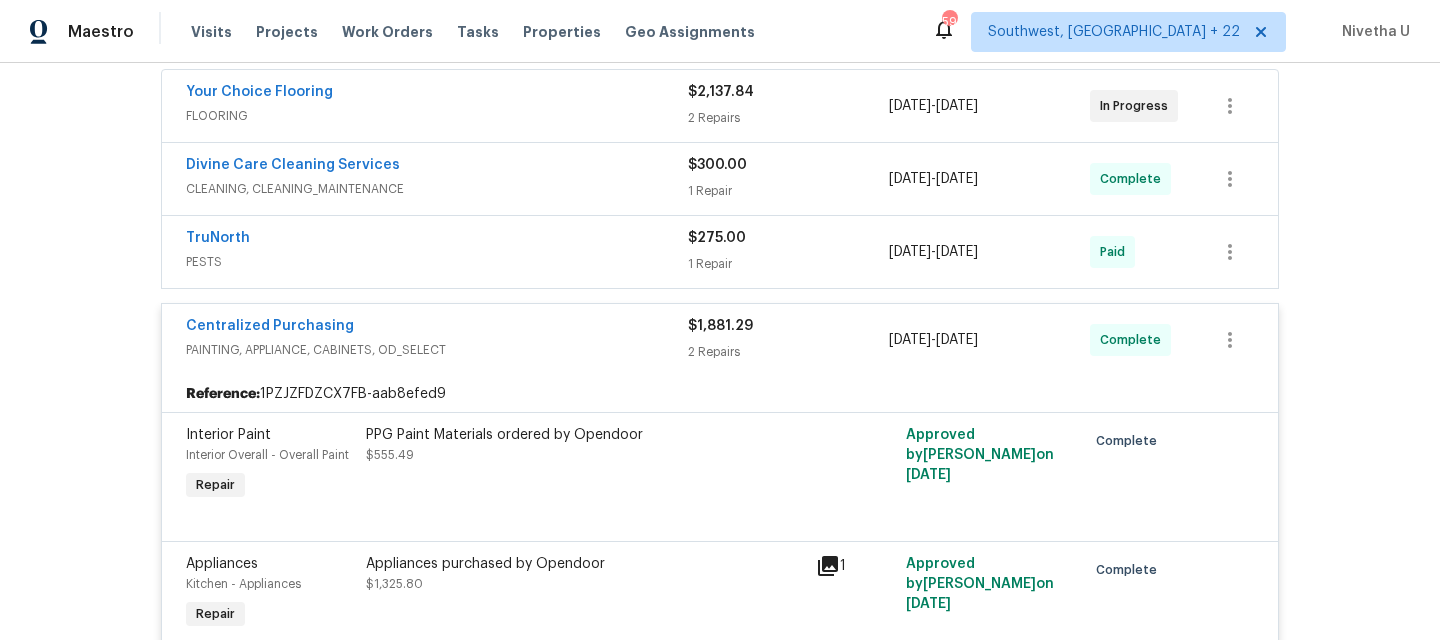 click on "Centralized Purchasing" at bounding box center (437, 328) 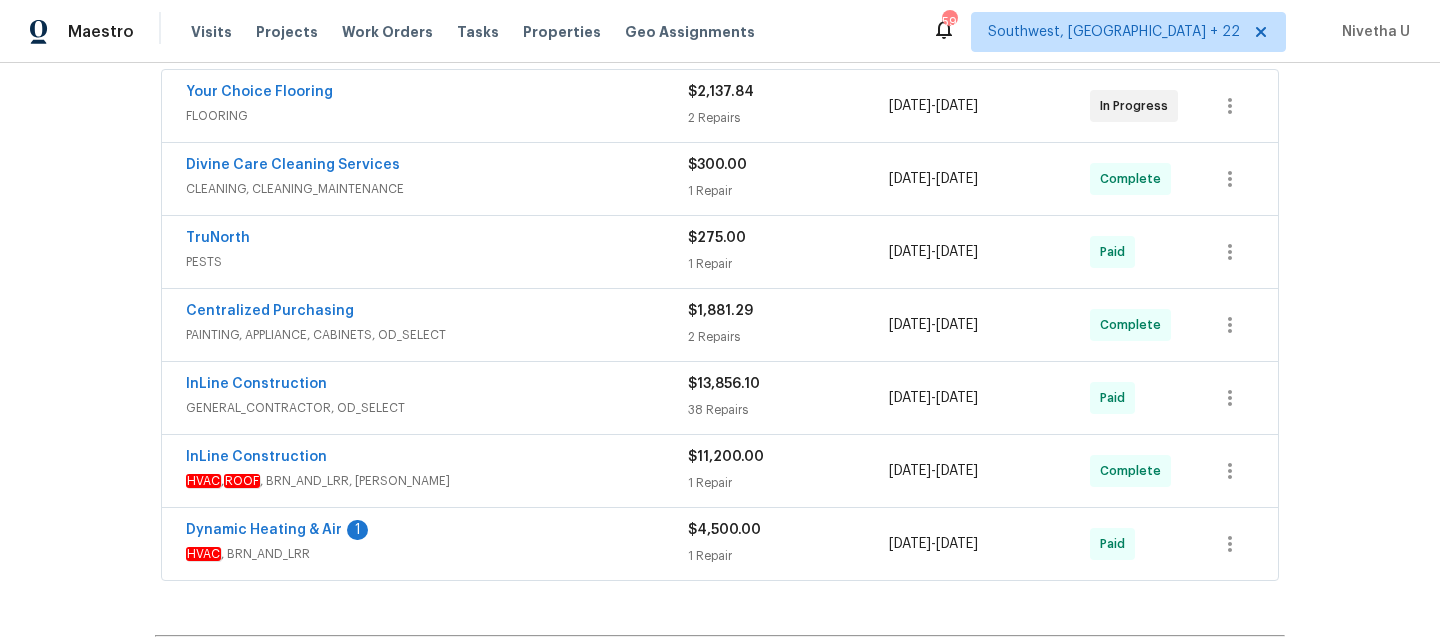 click on "Divine Care Cleaning Services CLEANING, CLEANING_MAINTENANCE $300.00 1 Repair [DATE]  -  [DATE] Complete" at bounding box center (720, 179) 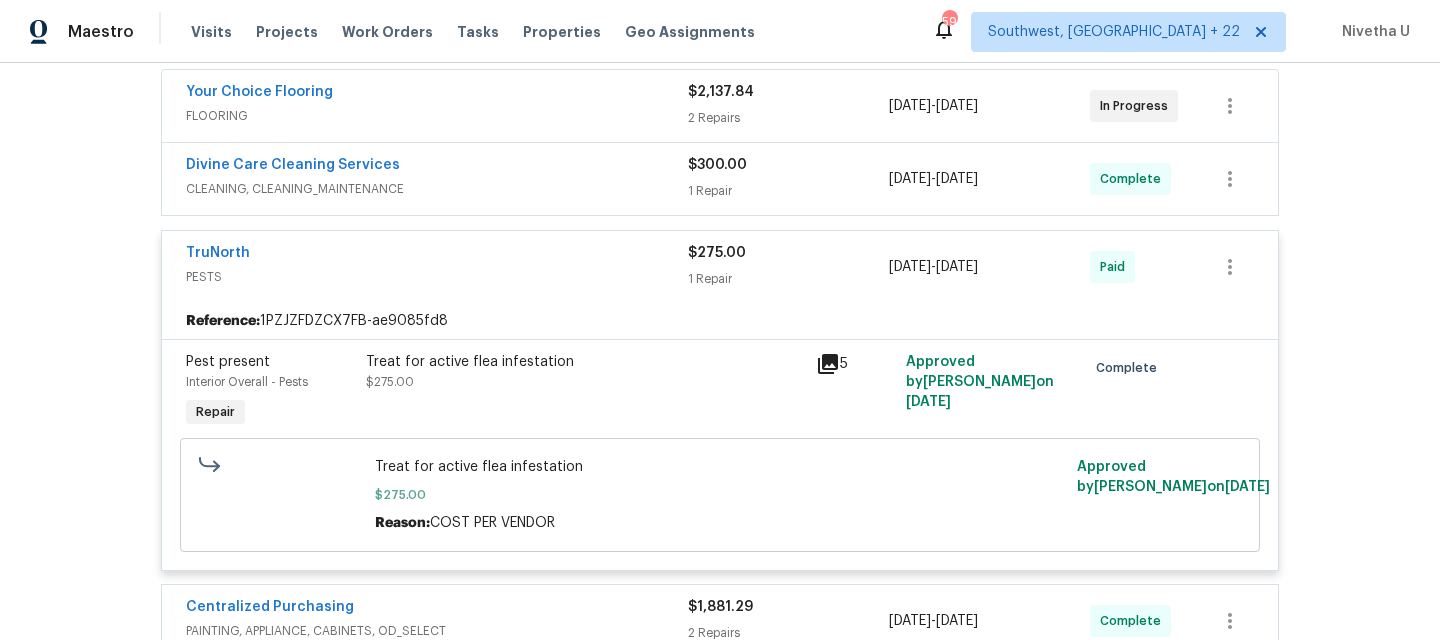 click on "TruNorth" at bounding box center [437, 255] 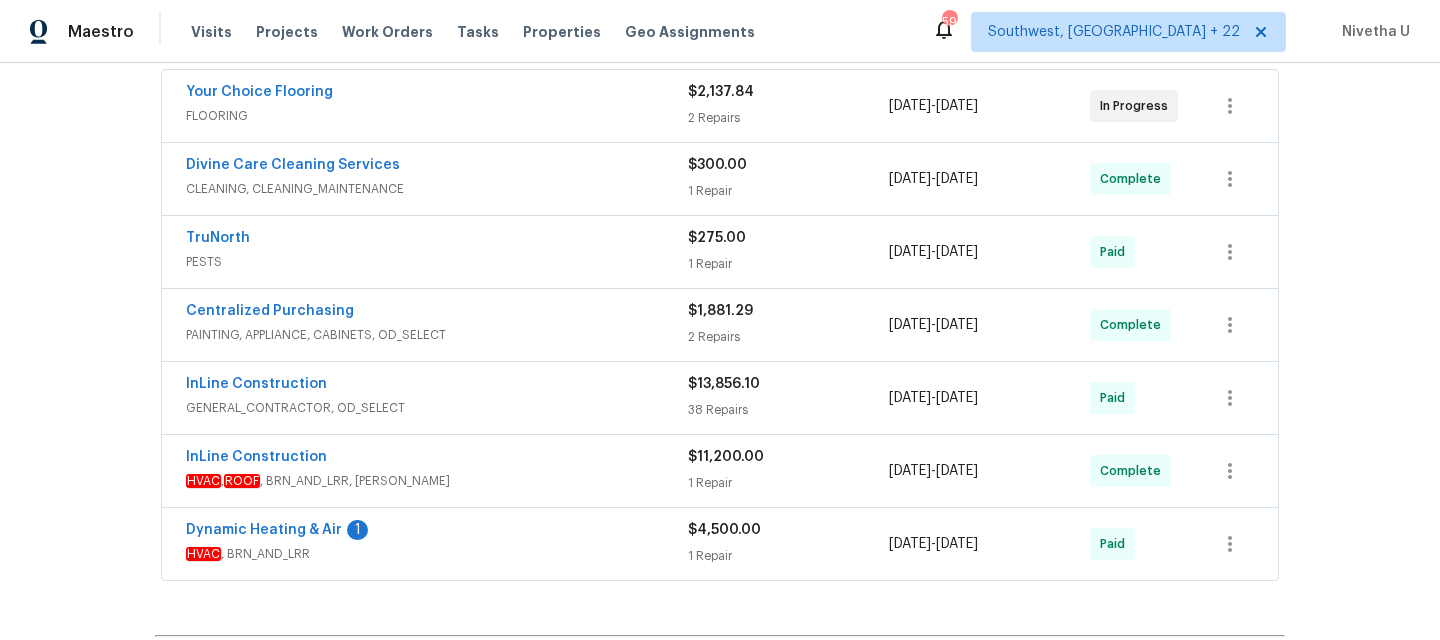 click on "CLEANING, CLEANING_MAINTENANCE" at bounding box center (437, 189) 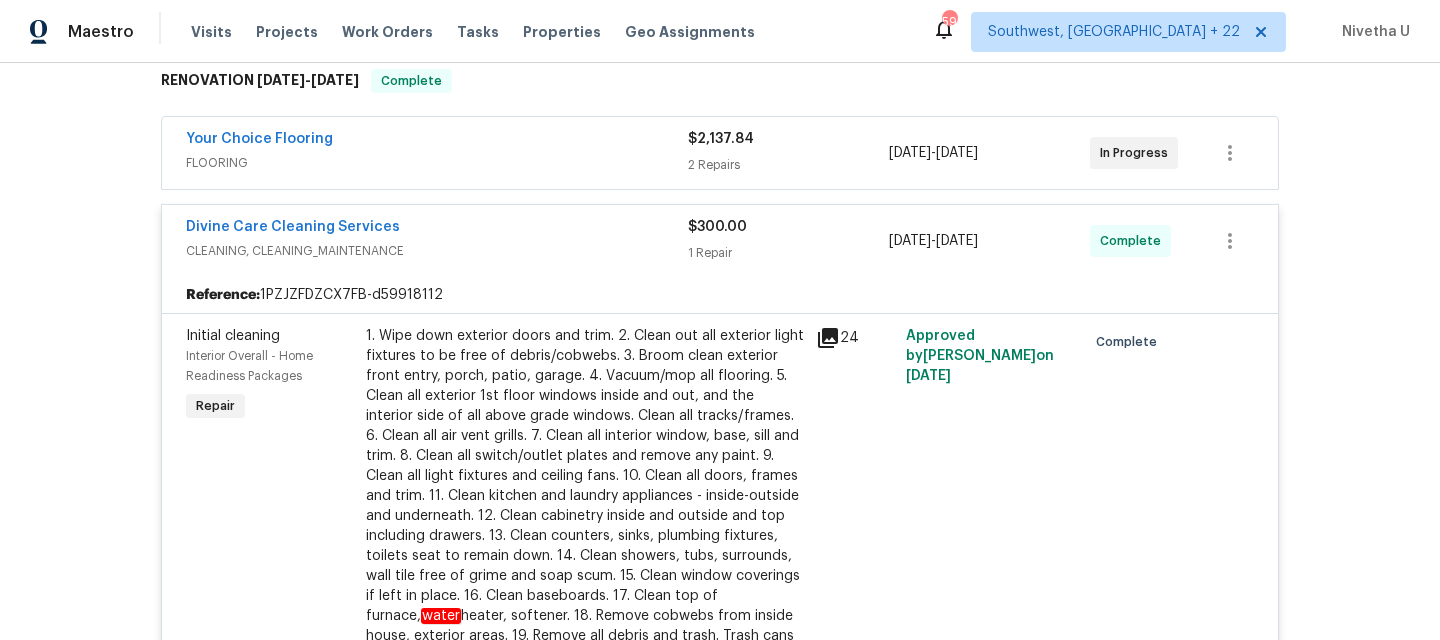 scroll, scrollTop: 709, scrollLeft: 0, axis: vertical 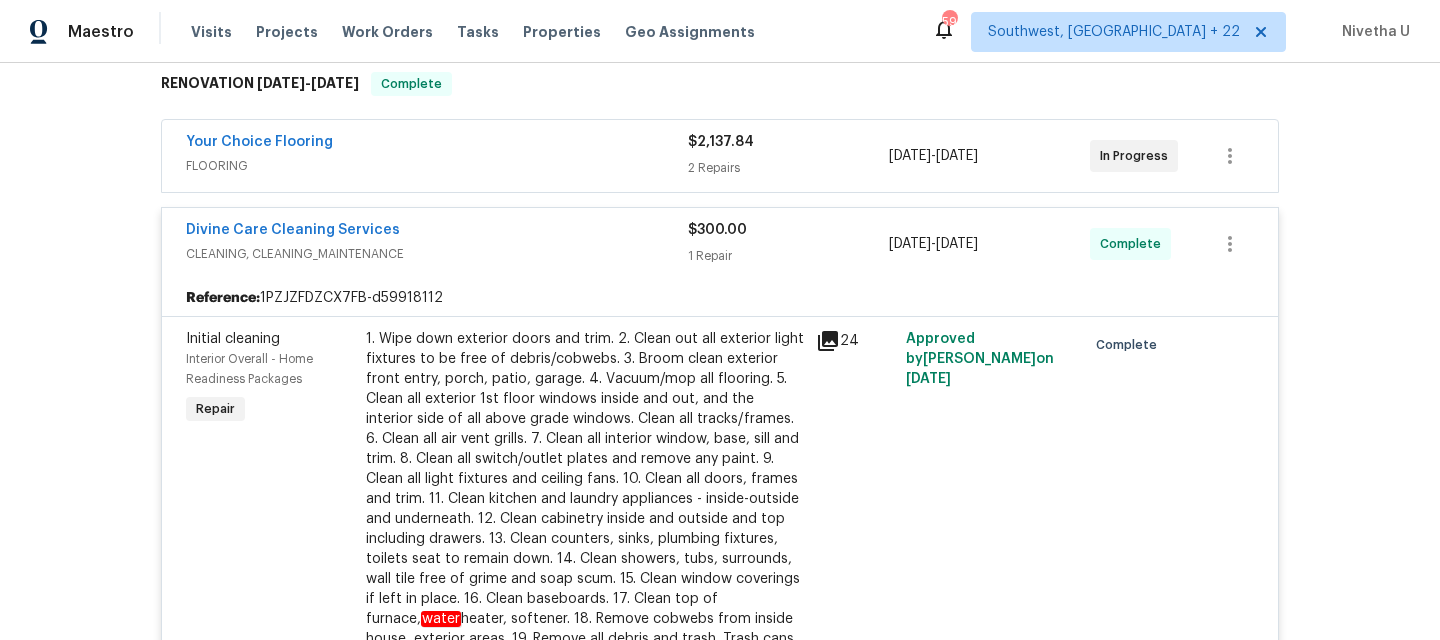 click on "Divine Care Cleaning Services" at bounding box center (437, 232) 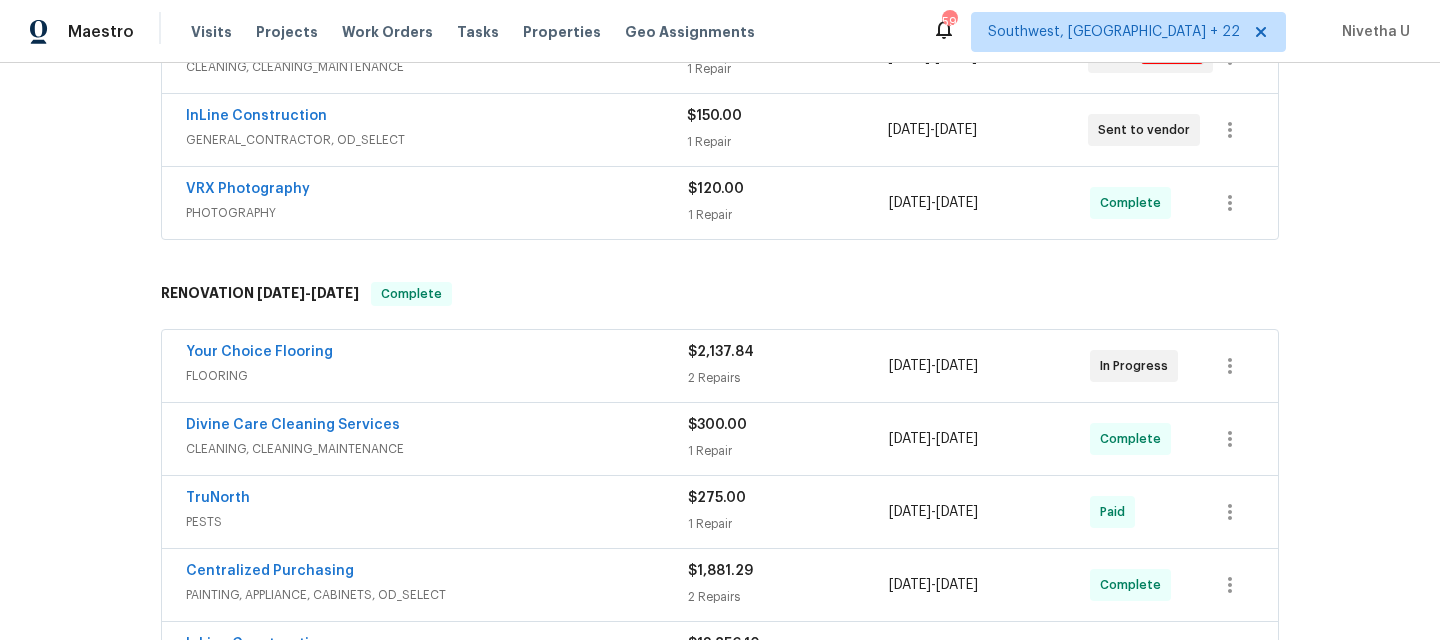 scroll, scrollTop: 495, scrollLeft: 0, axis: vertical 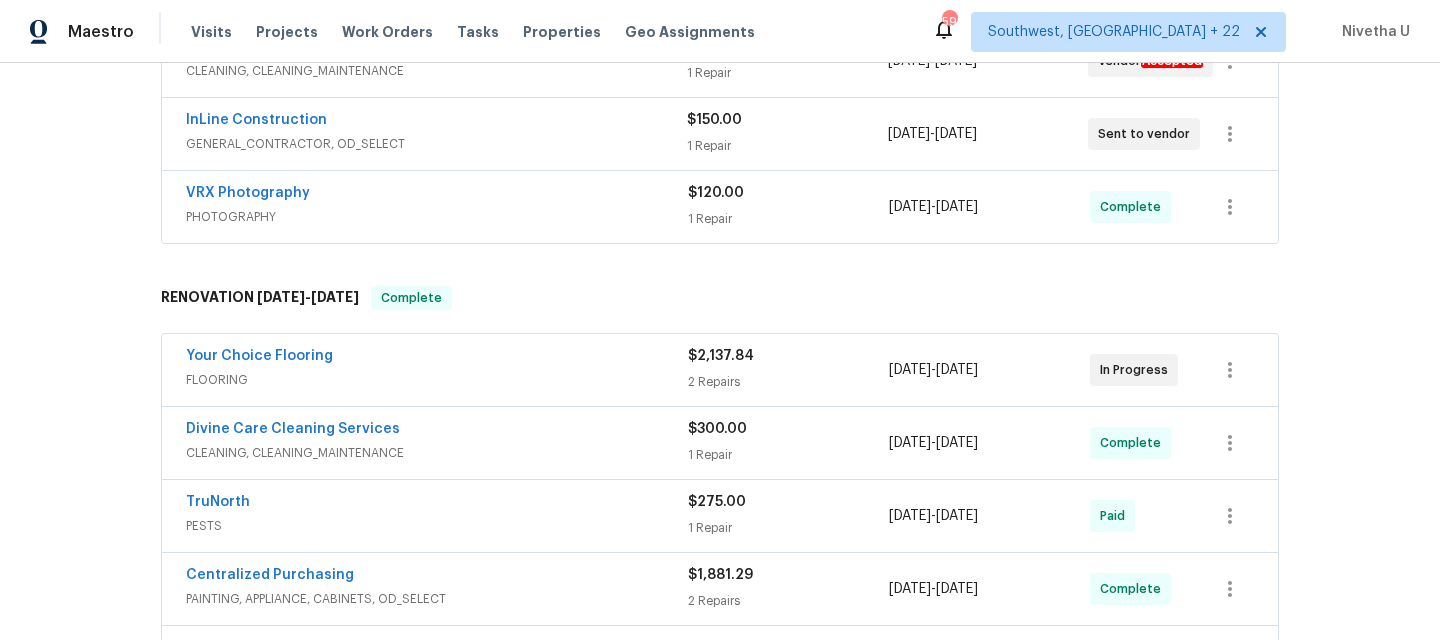 click on "FLOORING" at bounding box center [437, 380] 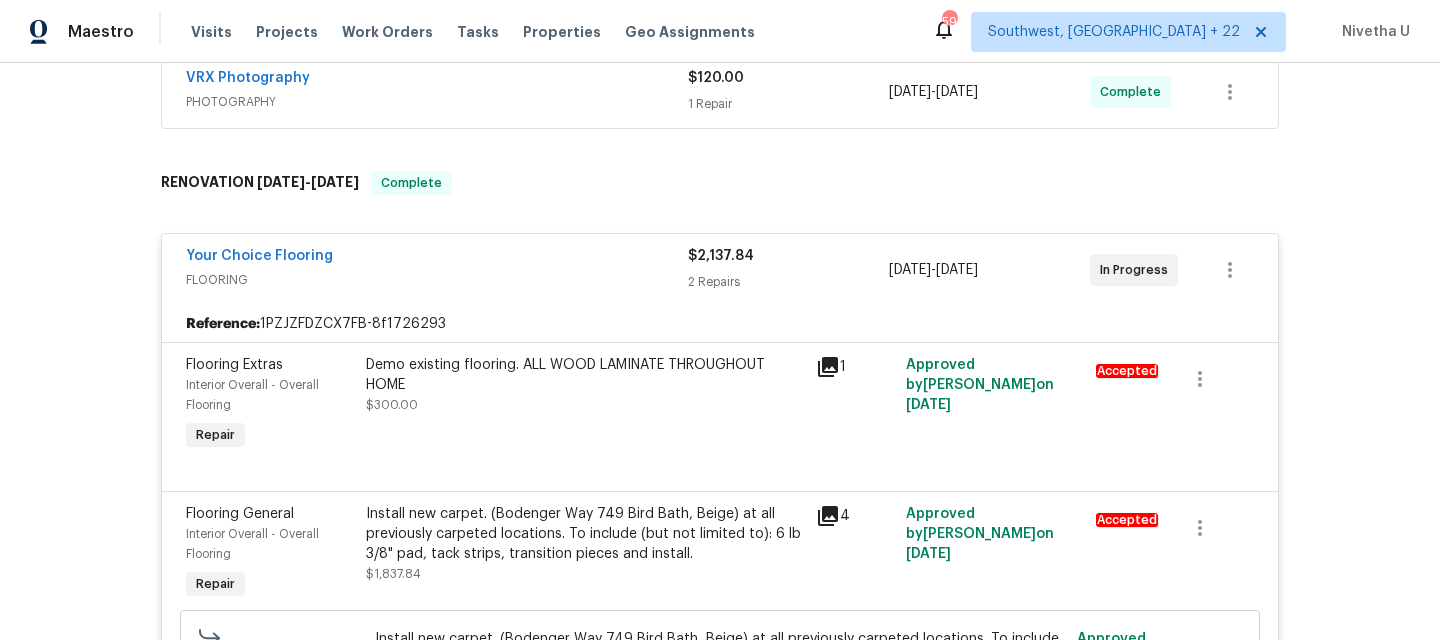 scroll, scrollTop: 595, scrollLeft: 0, axis: vertical 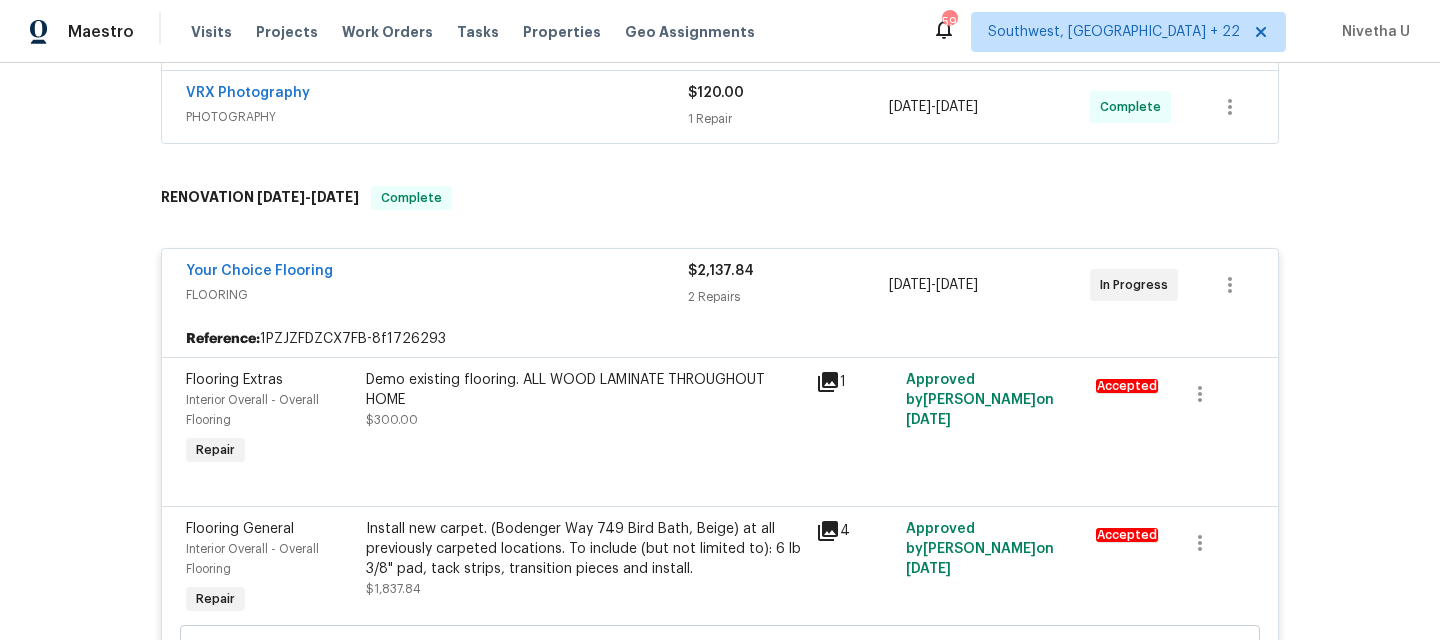 click on "FLOORING" at bounding box center [437, 295] 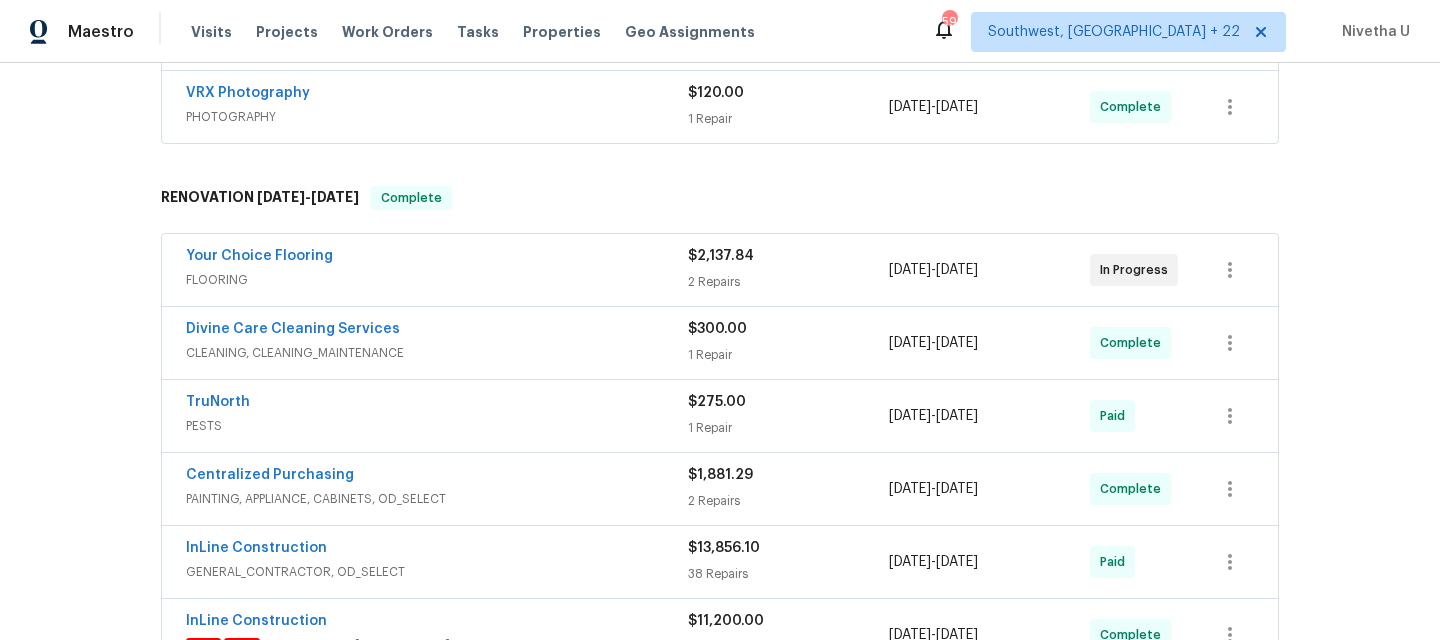 click on "Divine Care Cleaning Services" at bounding box center (437, 331) 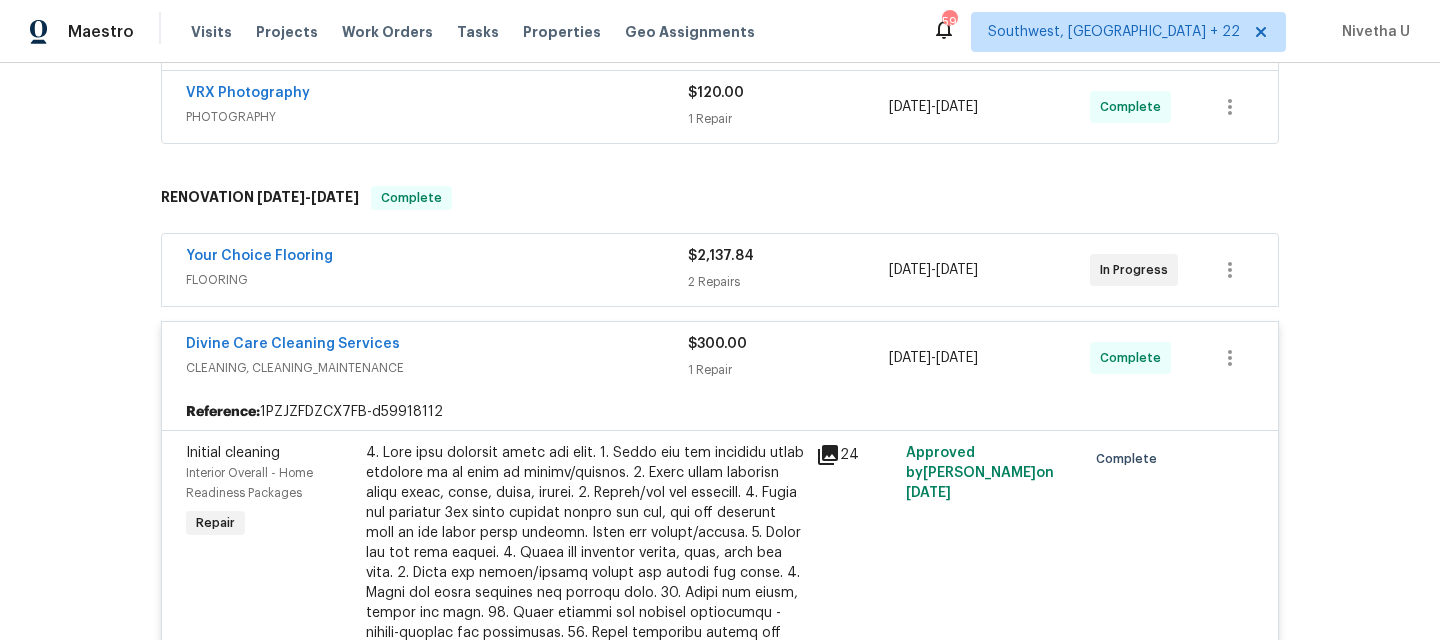 click on "Divine Care Cleaning Services CLEANING, CLEANING_MAINTENANCE $300.00 1 Repair [DATE]  -  [DATE] Complete" at bounding box center [720, 358] 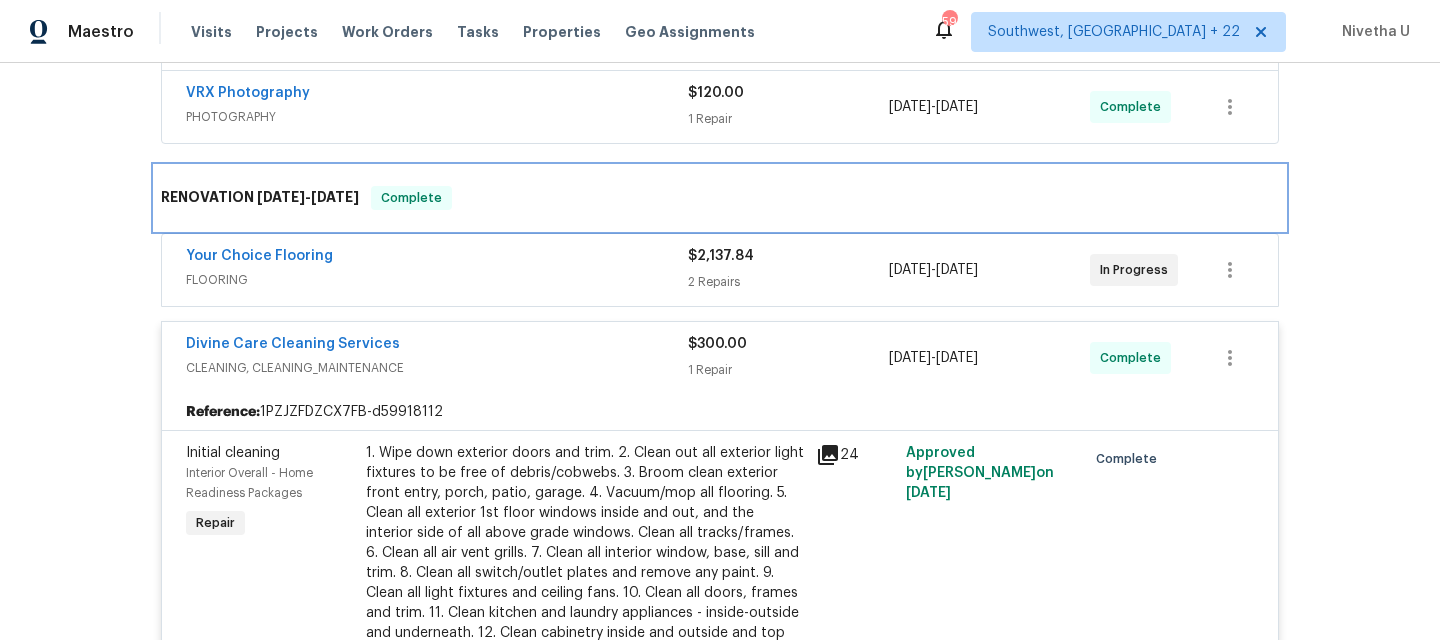 click on "RENOVATION   [DATE]  -  [DATE] Complete" at bounding box center [720, 198] 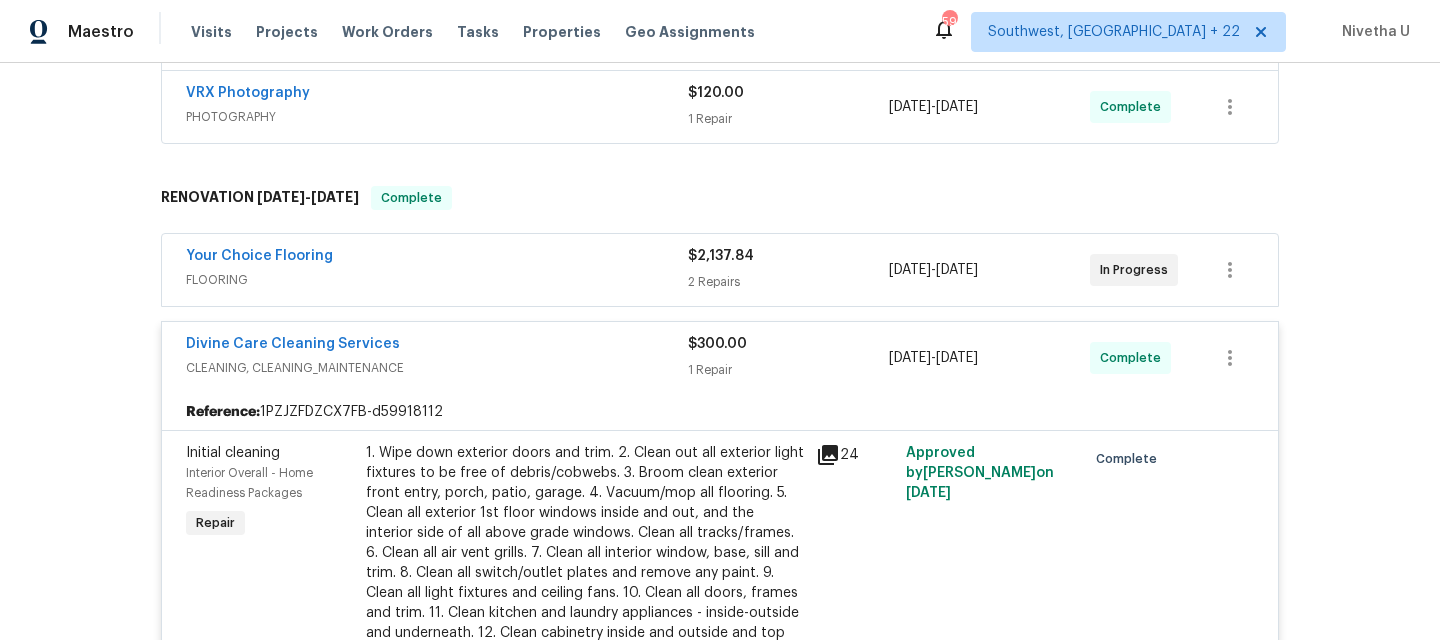 click on "Divine Care Cleaning Services CLEANING, CLEANING_MAINTENANCE $300.00 1 Repair [DATE]  -  [DATE] Complete" at bounding box center (720, 358) 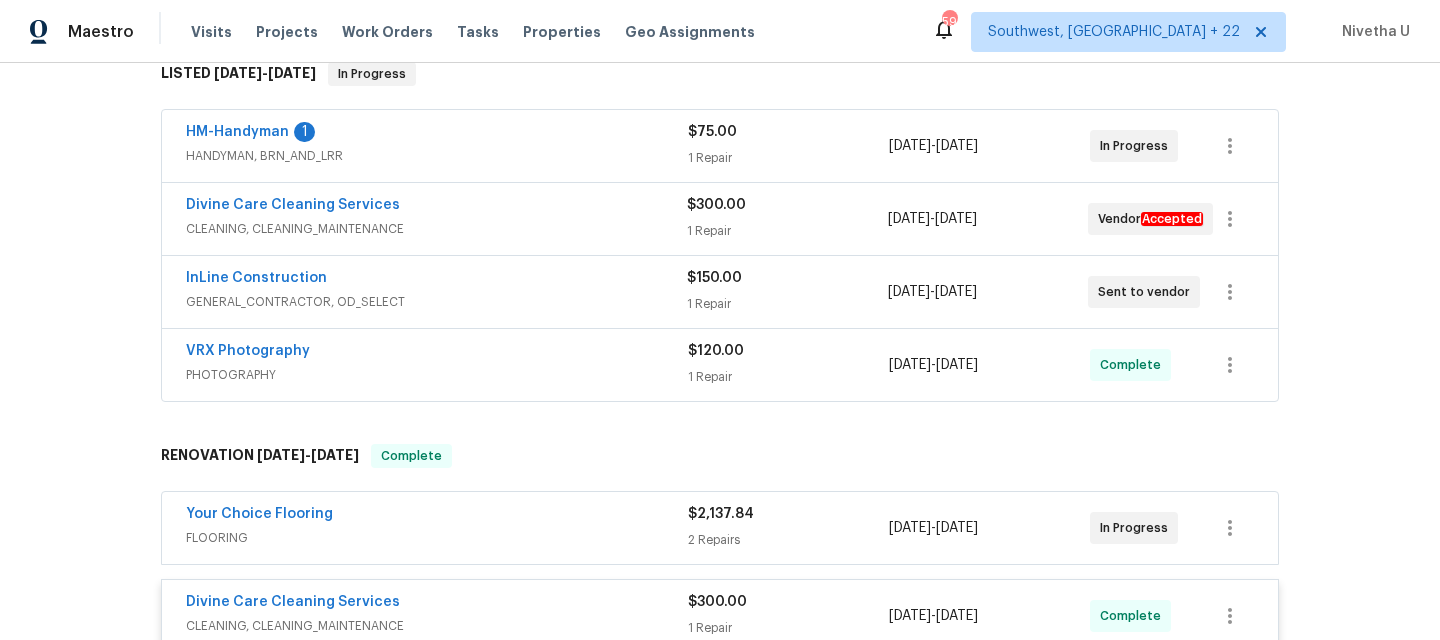 click on "PHOTOGRAPHY" at bounding box center (437, 375) 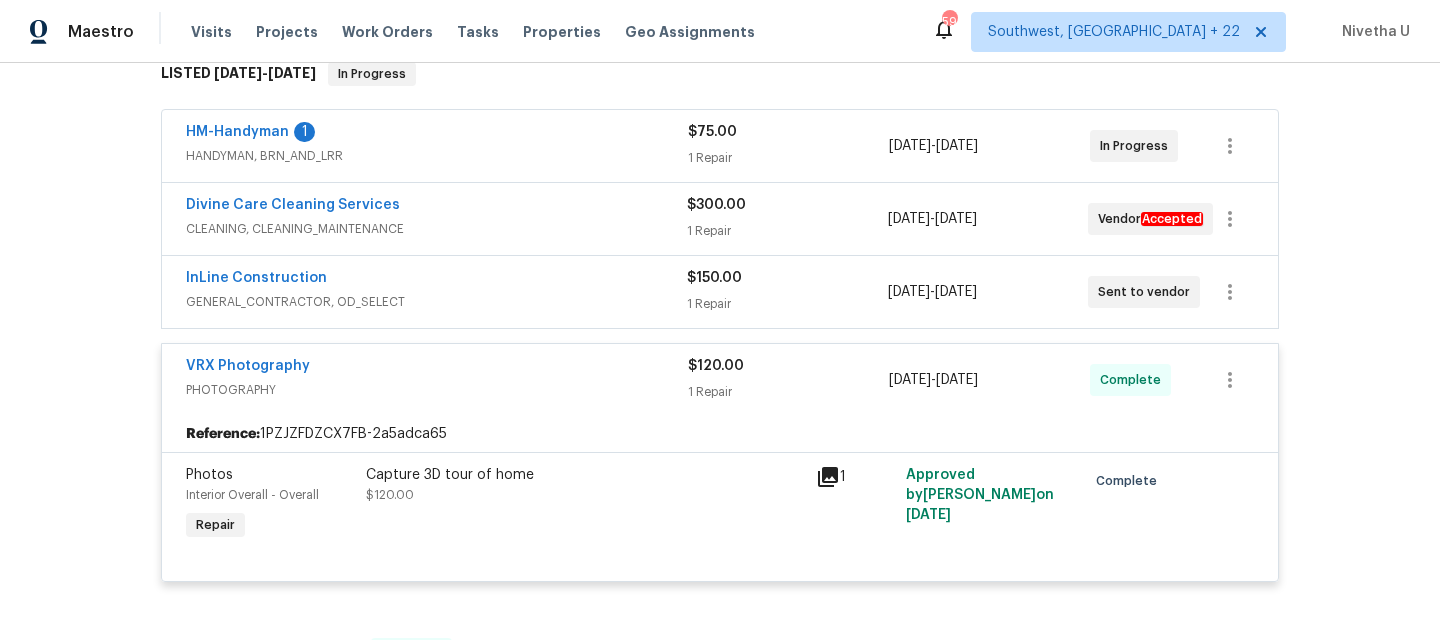 click on "VRX Photography" at bounding box center [437, 368] 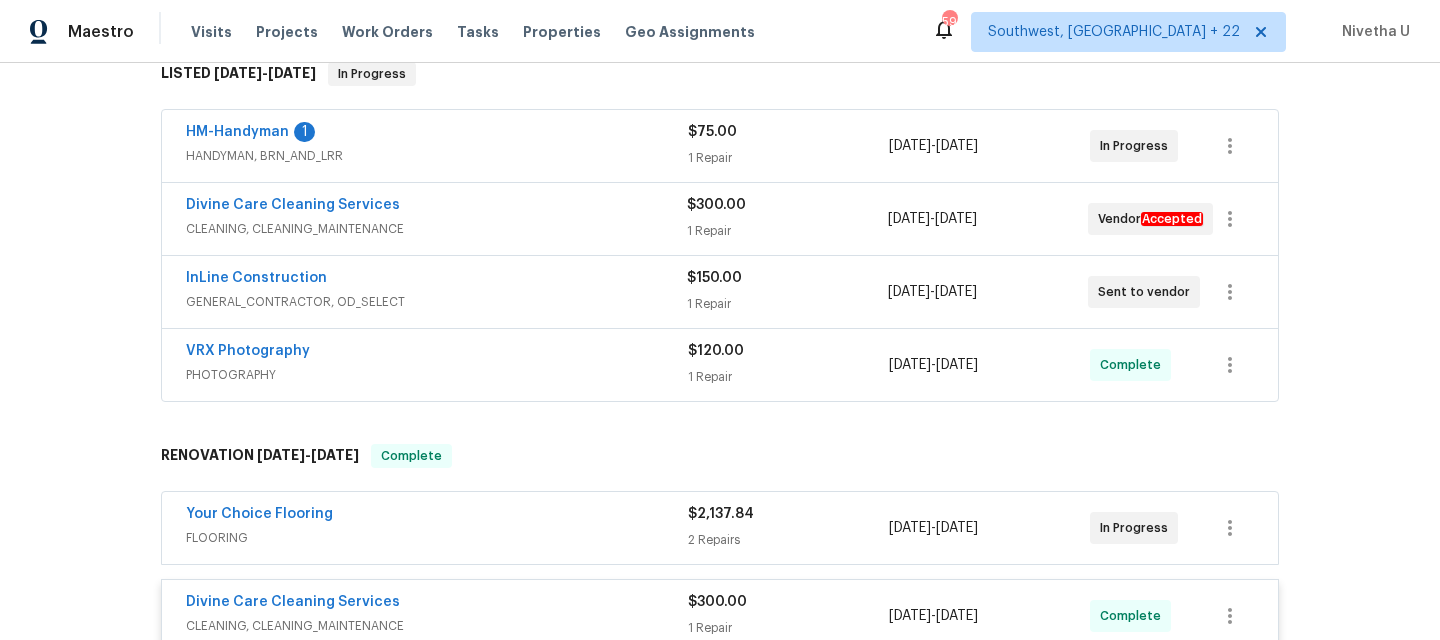 click on "GENERAL_CONTRACTOR, OD_SELECT" at bounding box center (436, 302) 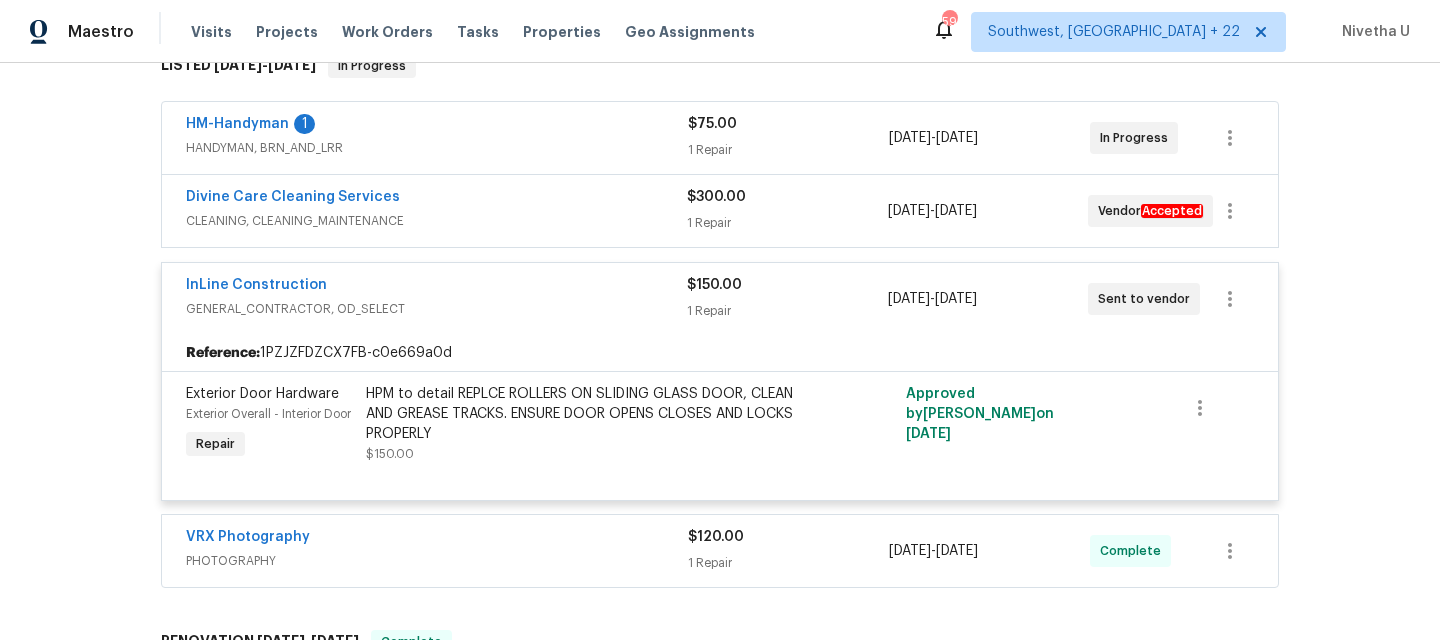 scroll, scrollTop: 340, scrollLeft: 0, axis: vertical 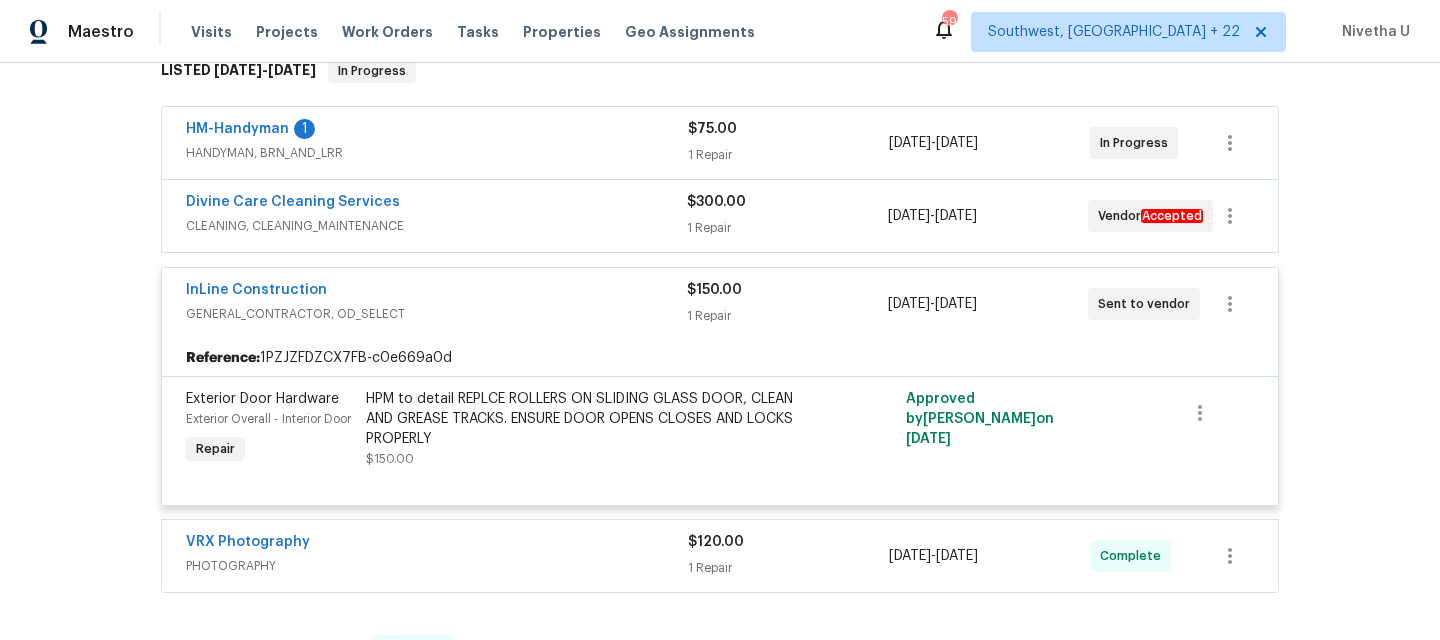 click on "GENERAL_CONTRACTOR, OD_SELECT" at bounding box center [436, 314] 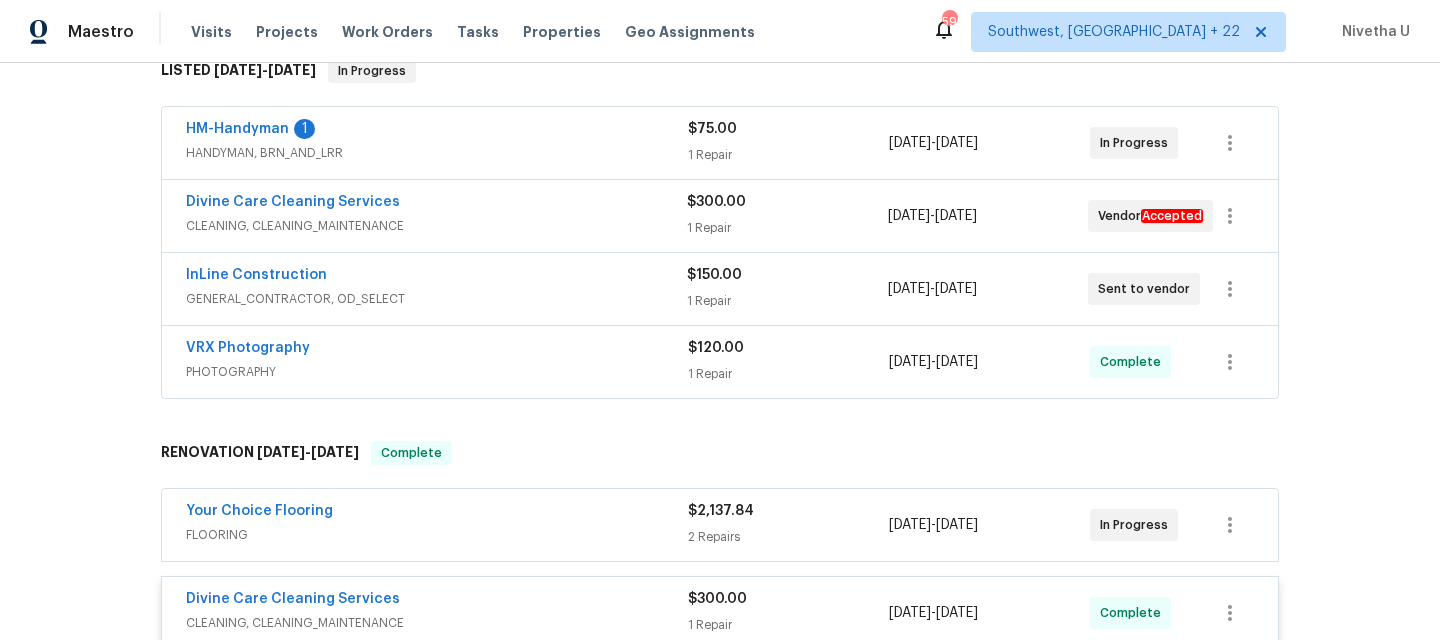 click on "CLEANING, CLEANING_MAINTENANCE" at bounding box center (436, 226) 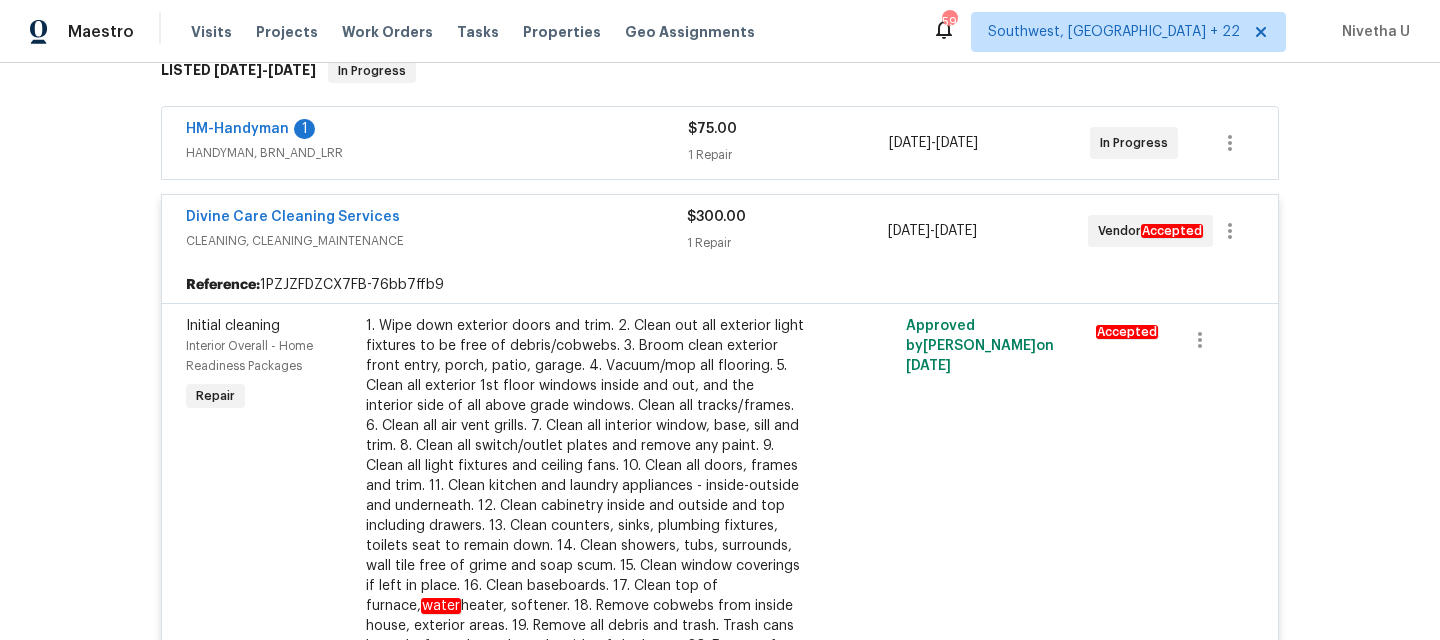 click on "Divine Care Cleaning Services" at bounding box center (436, 219) 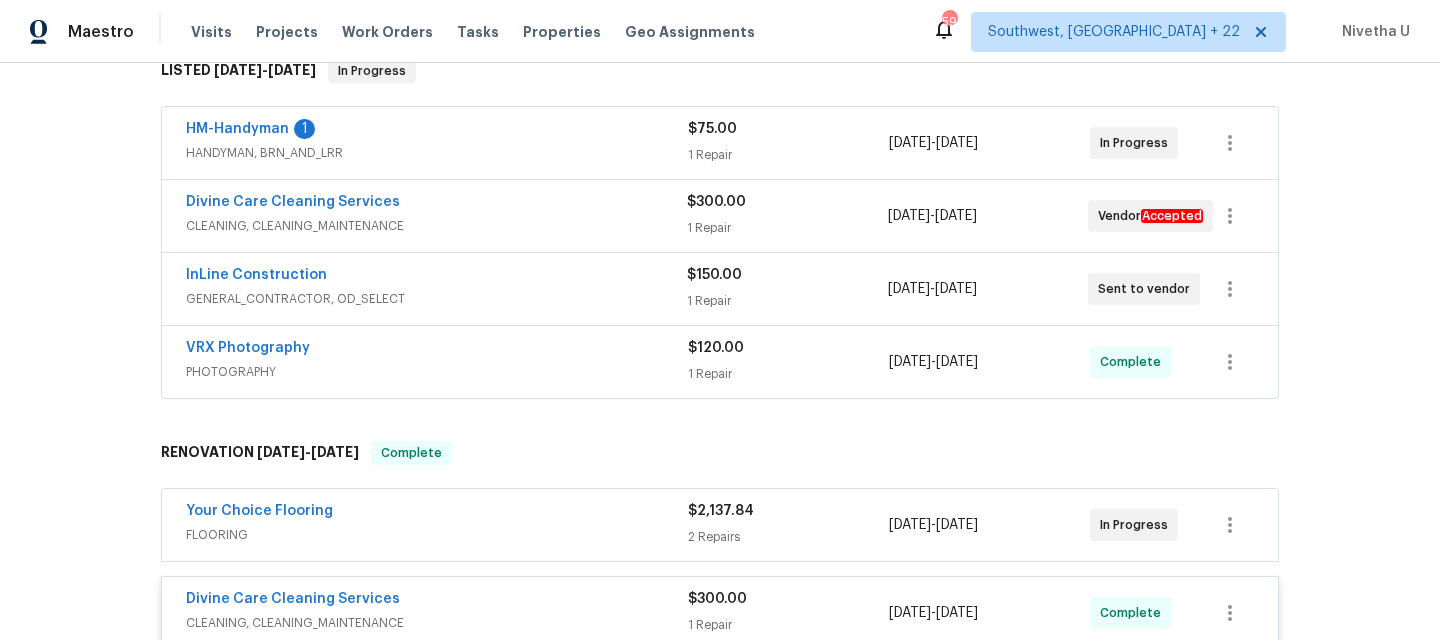 click on "HM-Handyman 1" at bounding box center [437, 131] 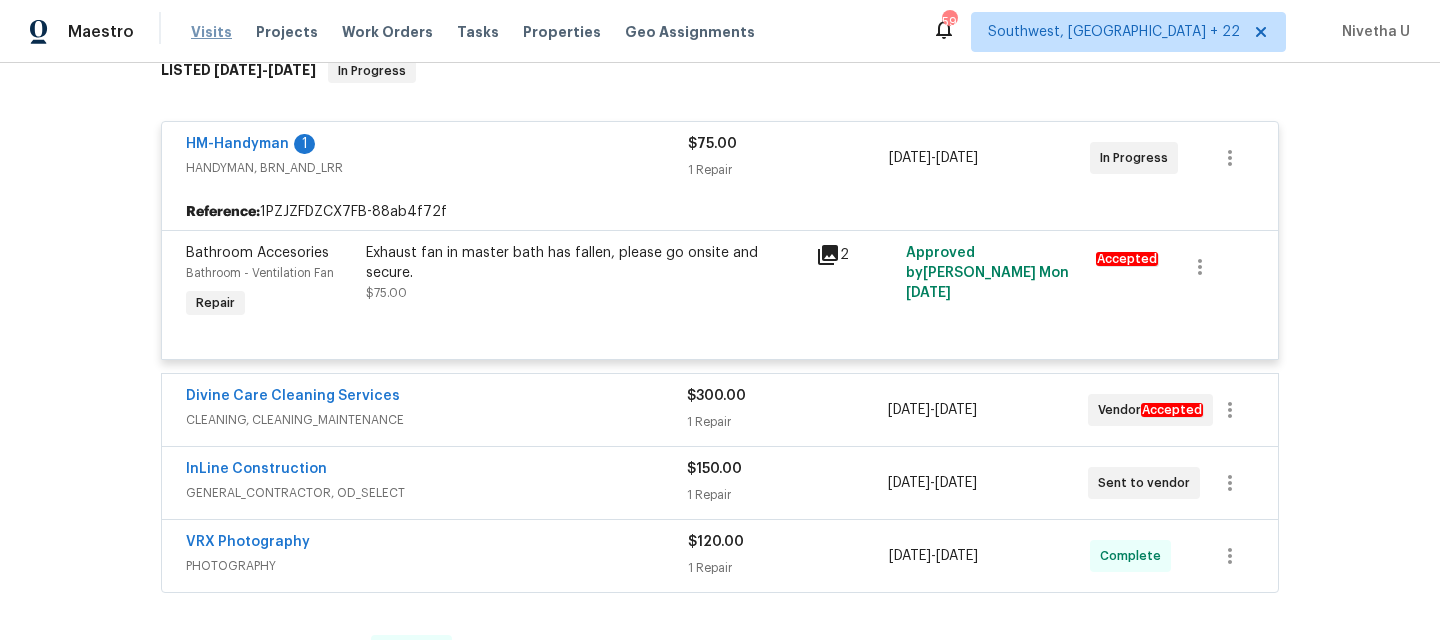 click on "Visits" at bounding box center (211, 32) 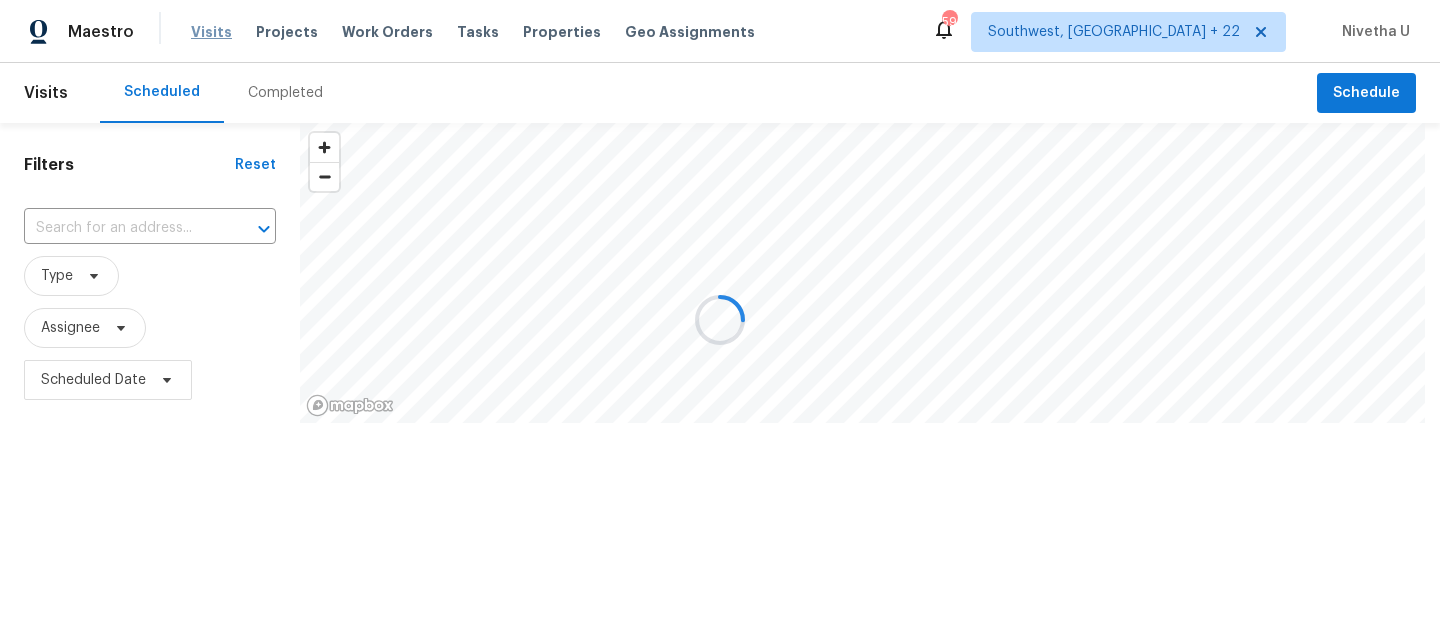 click at bounding box center [720, 320] 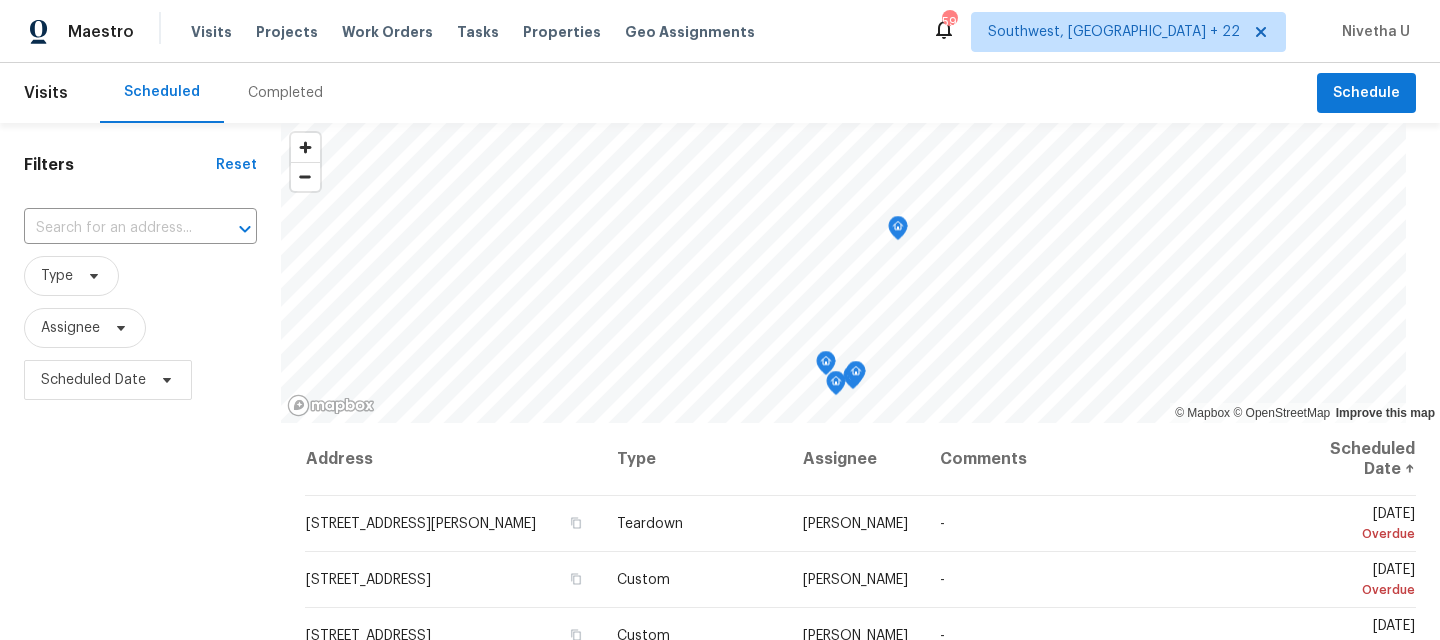 click on "Completed" at bounding box center (285, 93) 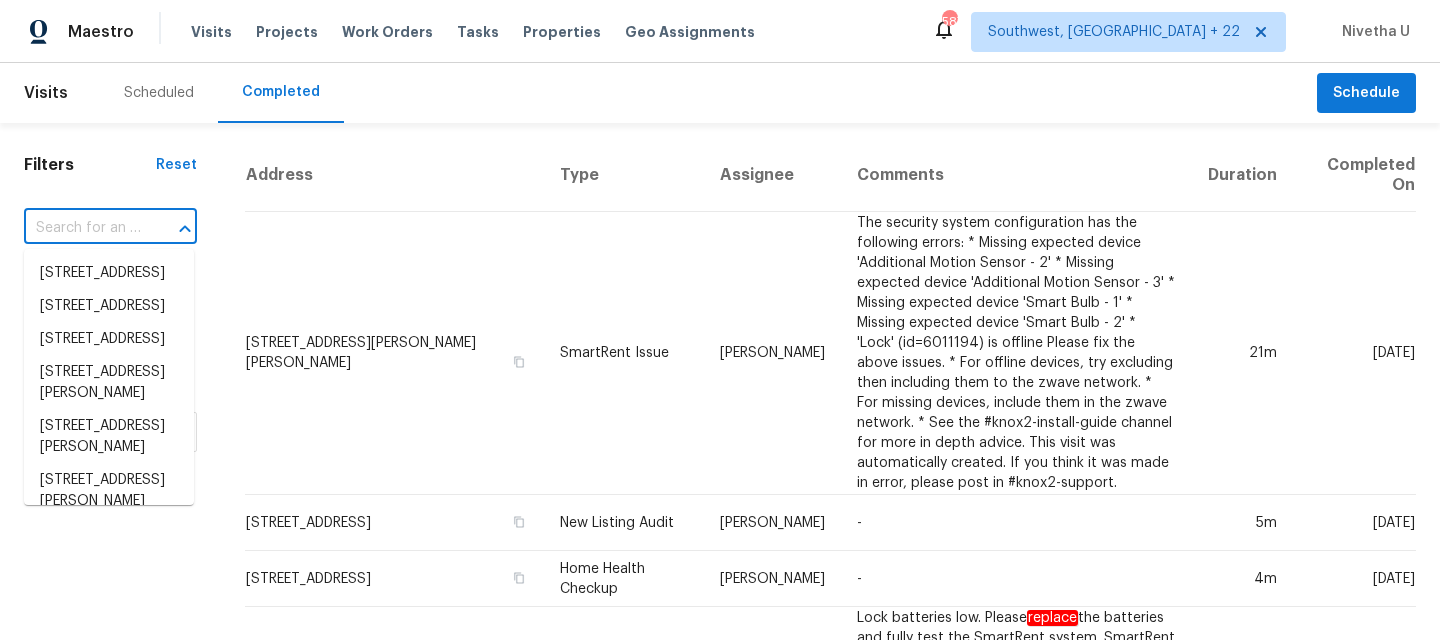 click at bounding box center (82, 228) 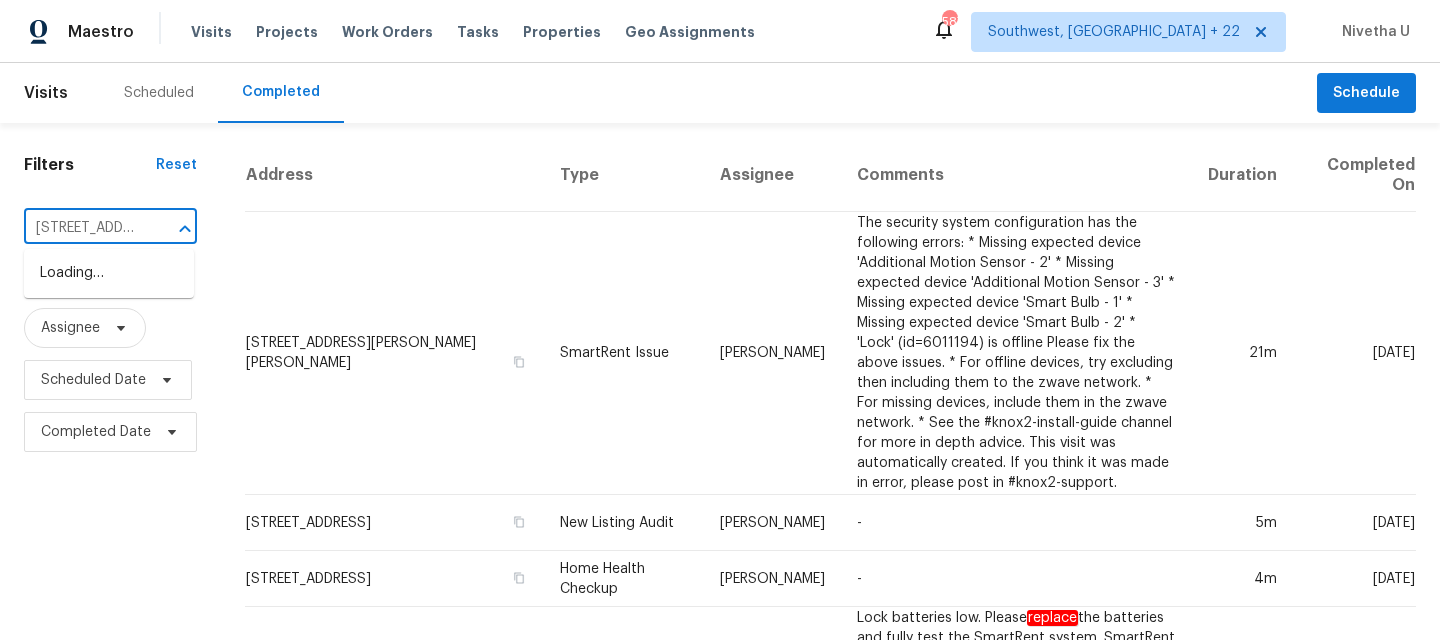 scroll, scrollTop: 0, scrollLeft: 105, axis: horizontal 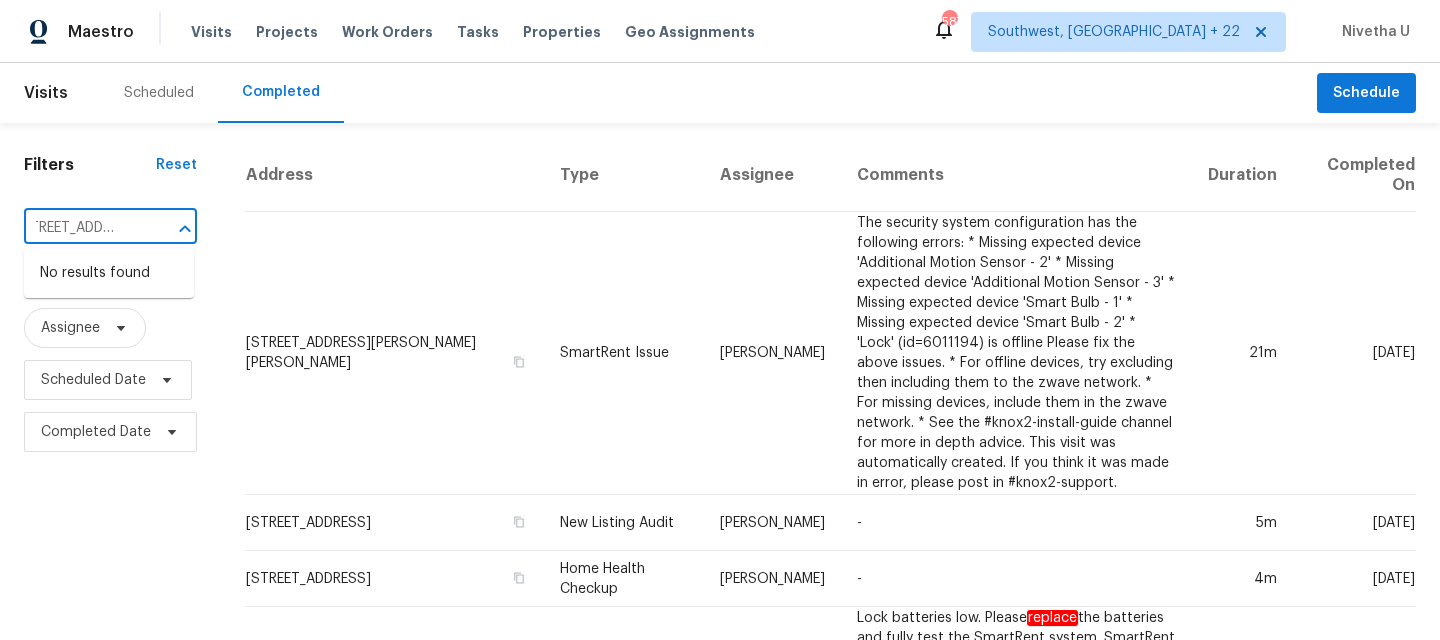 type on "[STREET_ADDRESS]" 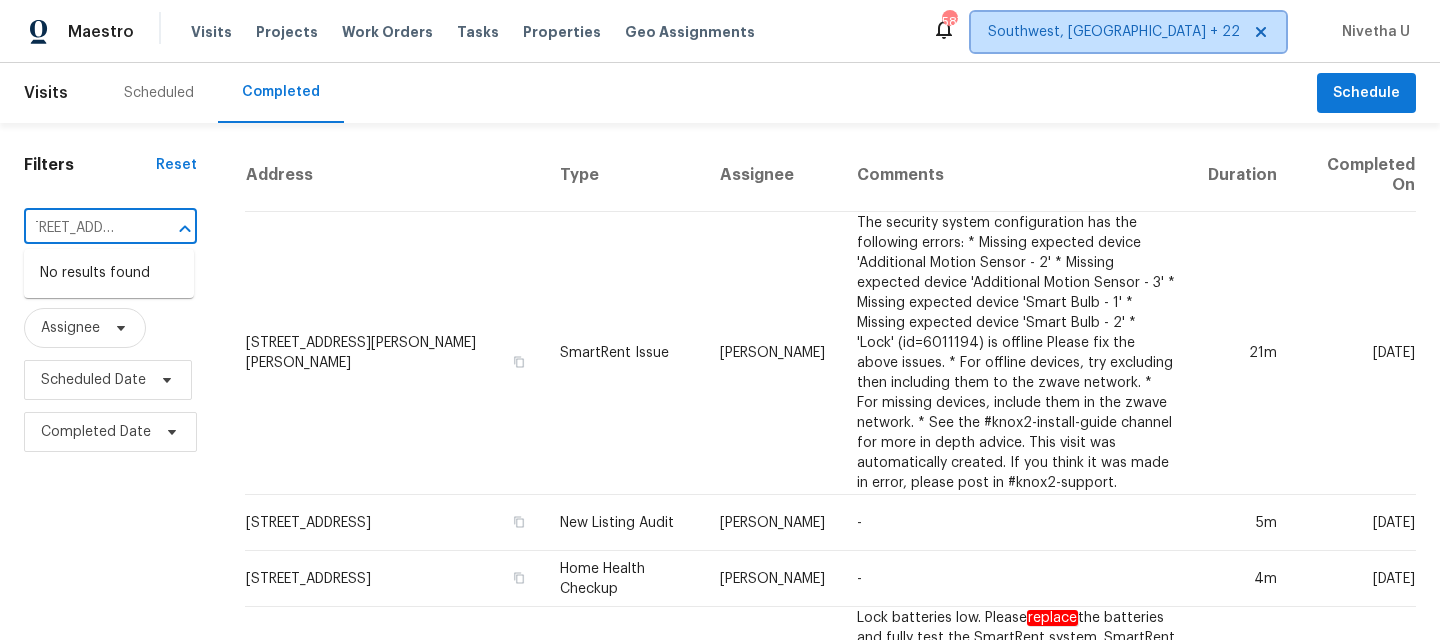 type 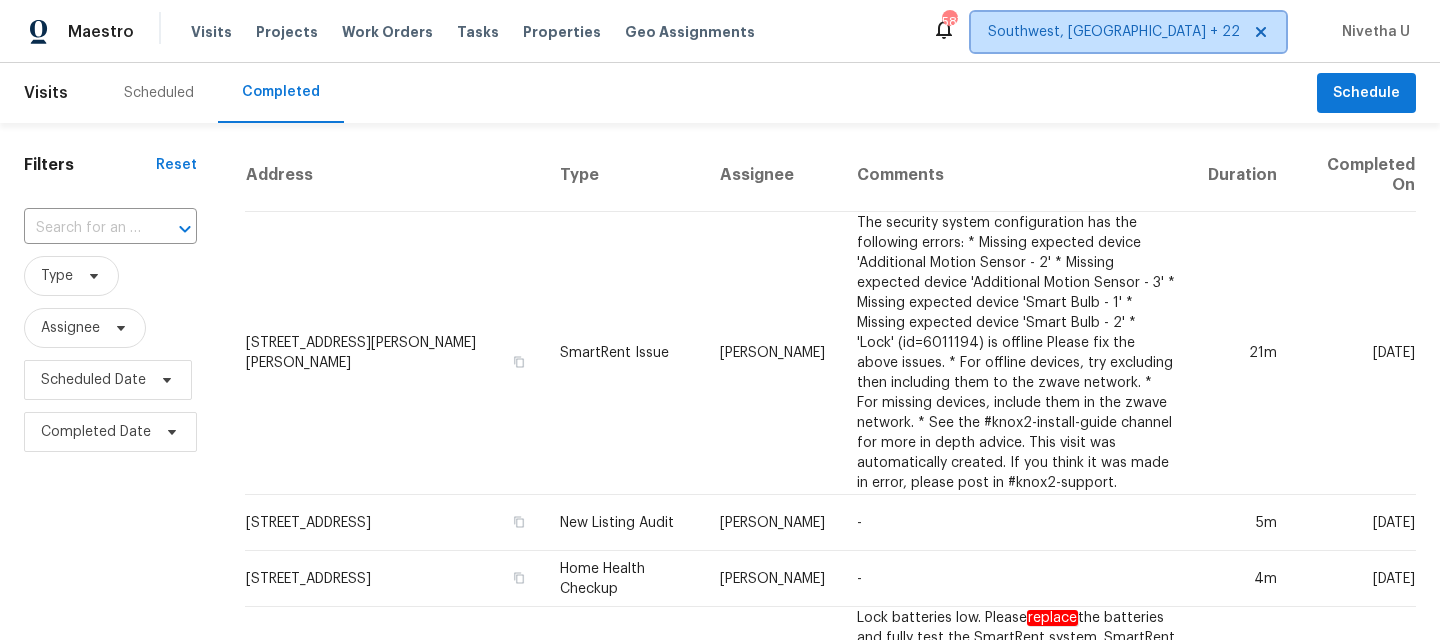 click on "Southwest, [GEOGRAPHIC_DATA] + 22" at bounding box center [1128, 32] 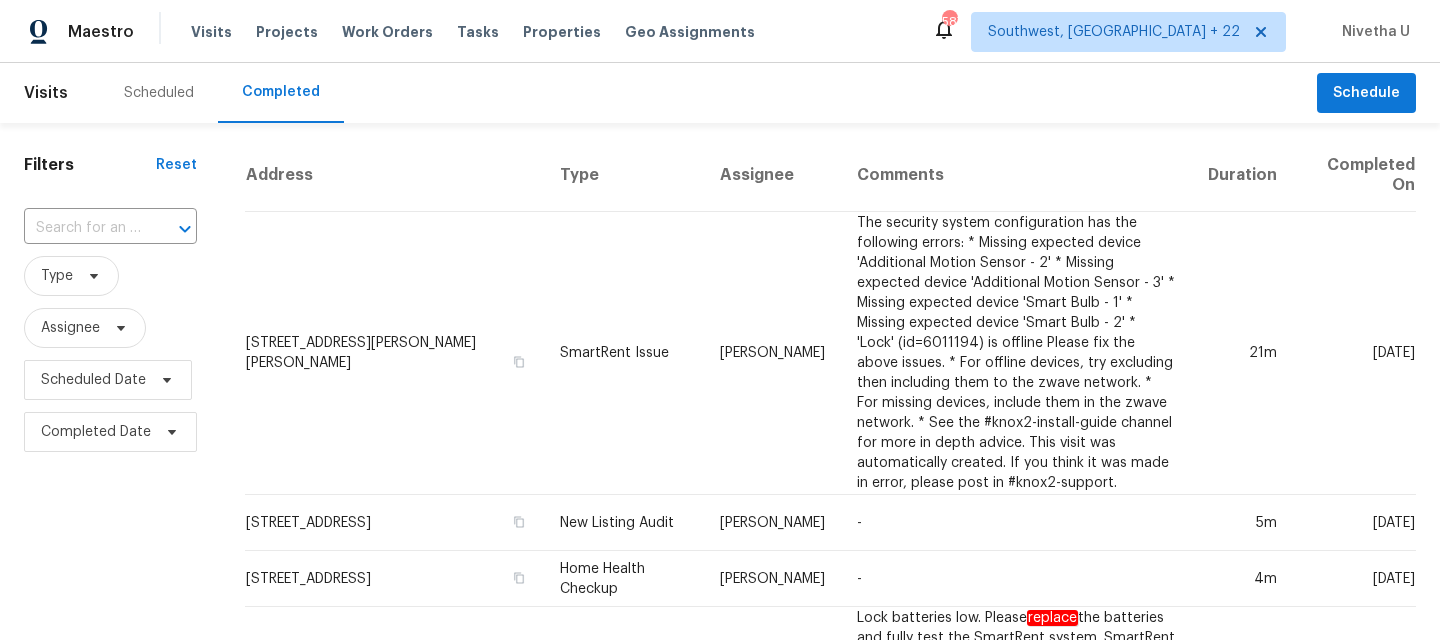 scroll, scrollTop: 0, scrollLeft: 0, axis: both 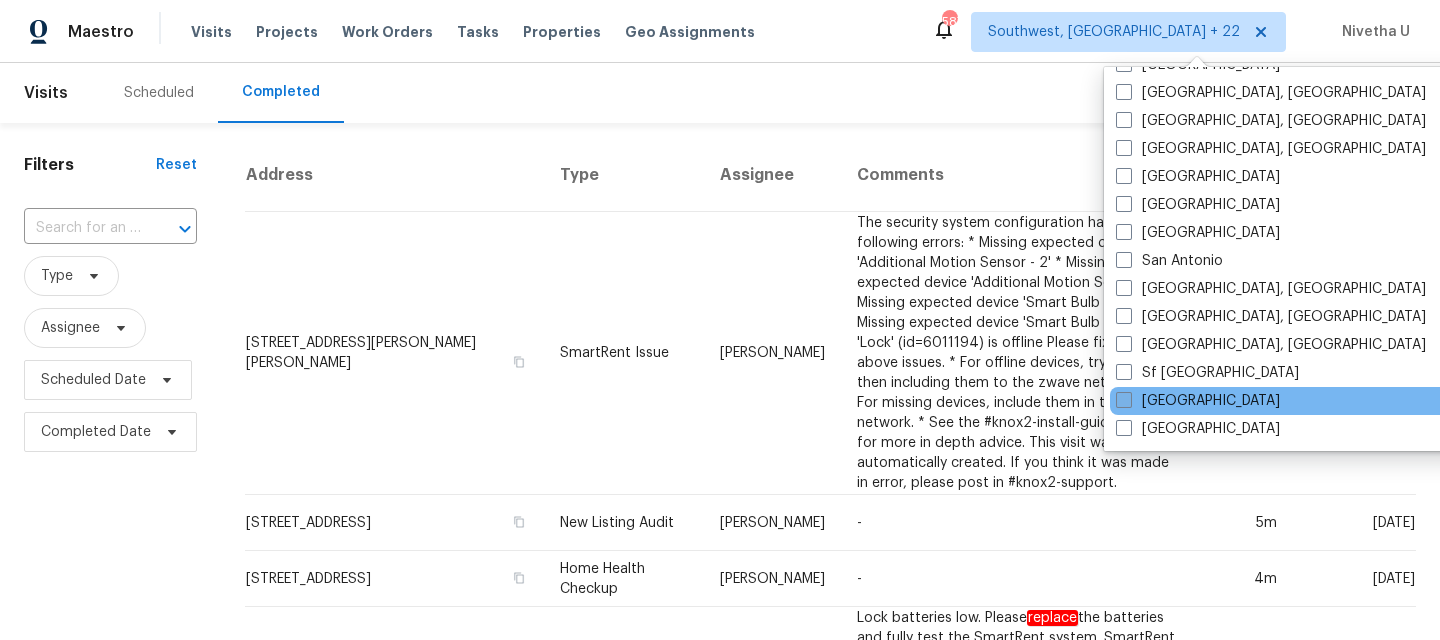 click on "[GEOGRAPHIC_DATA]" at bounding box center (1198, 401) 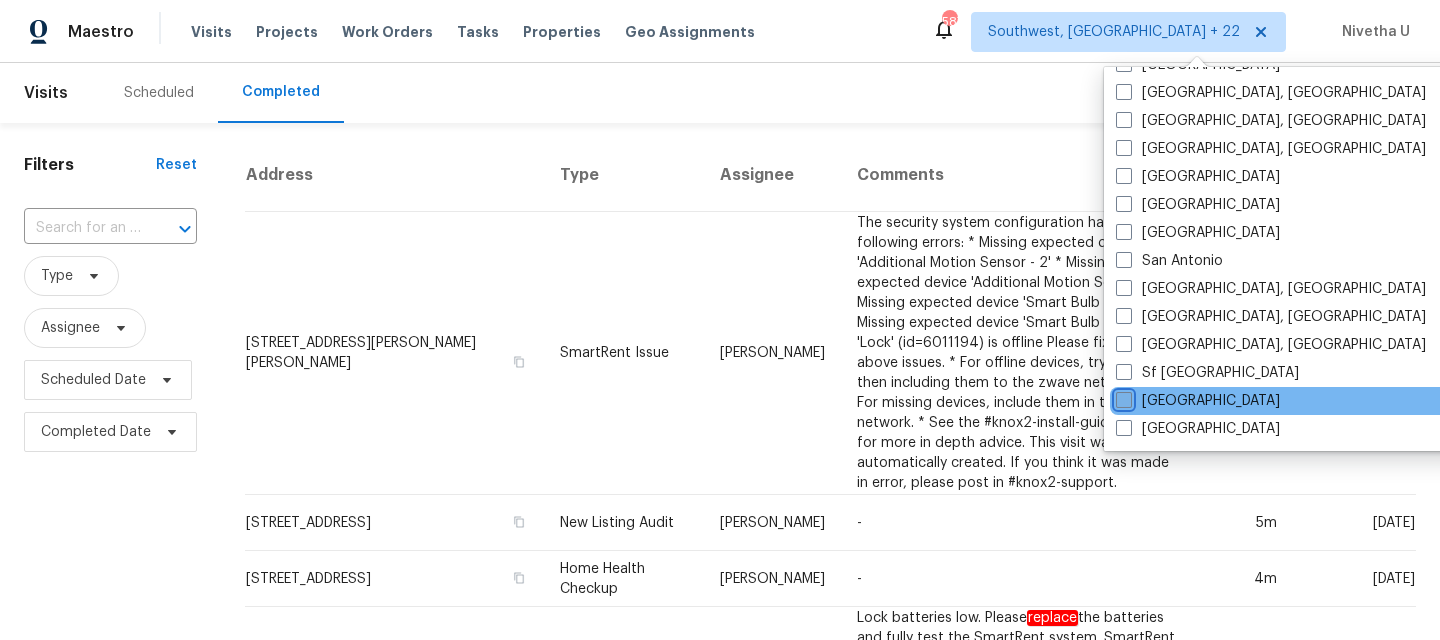 click on "[GEOGRAPHIC_DATA]" at bounding box center (1122, 397) 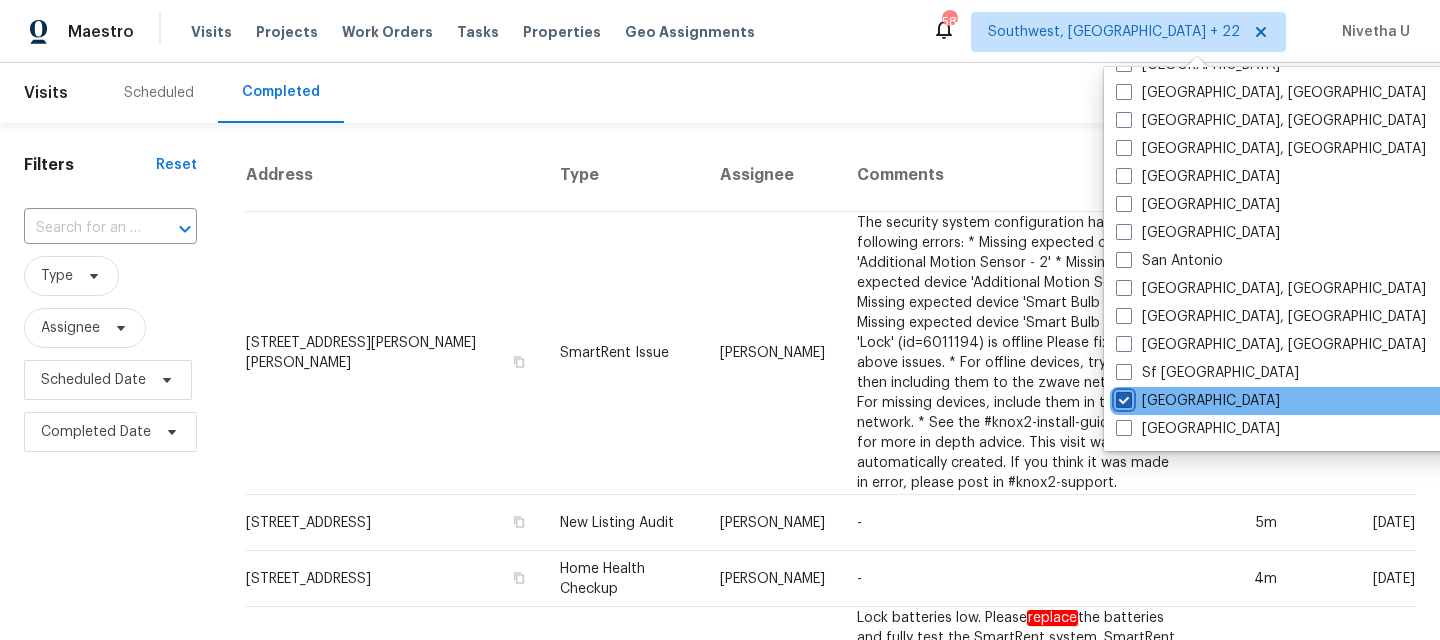checkbox on "true" 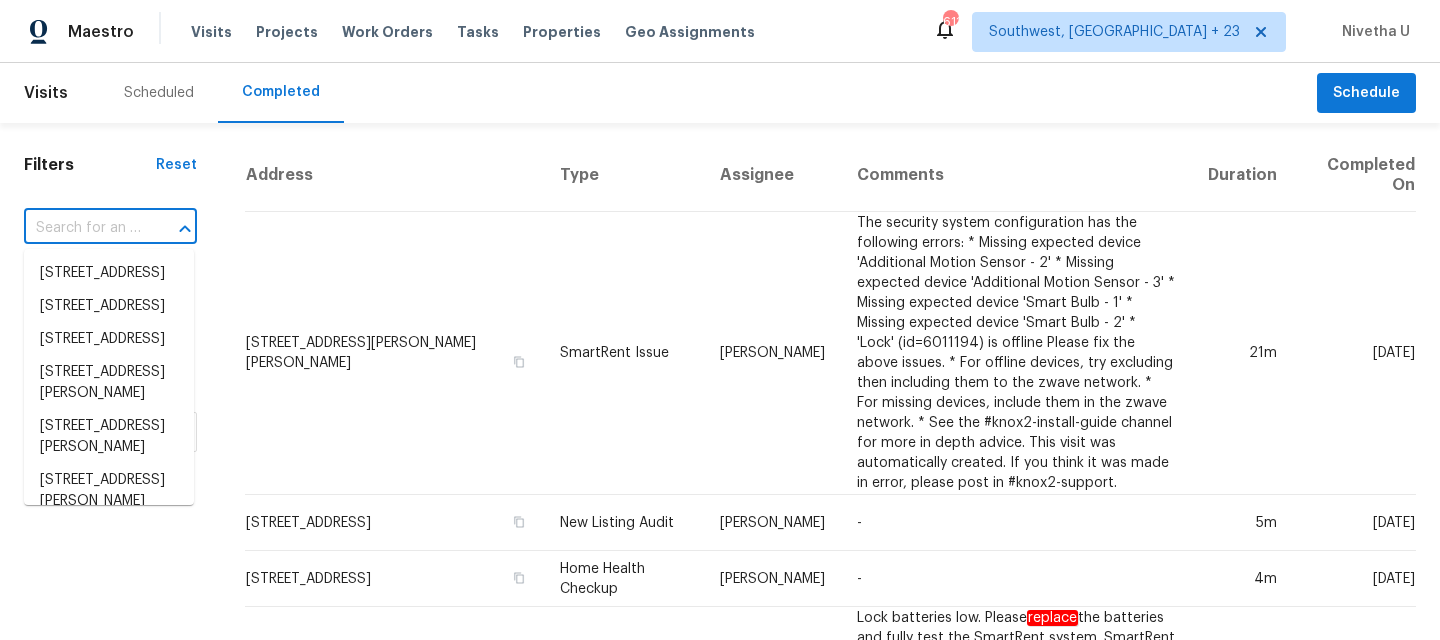 click at bounding box center (82, 228) 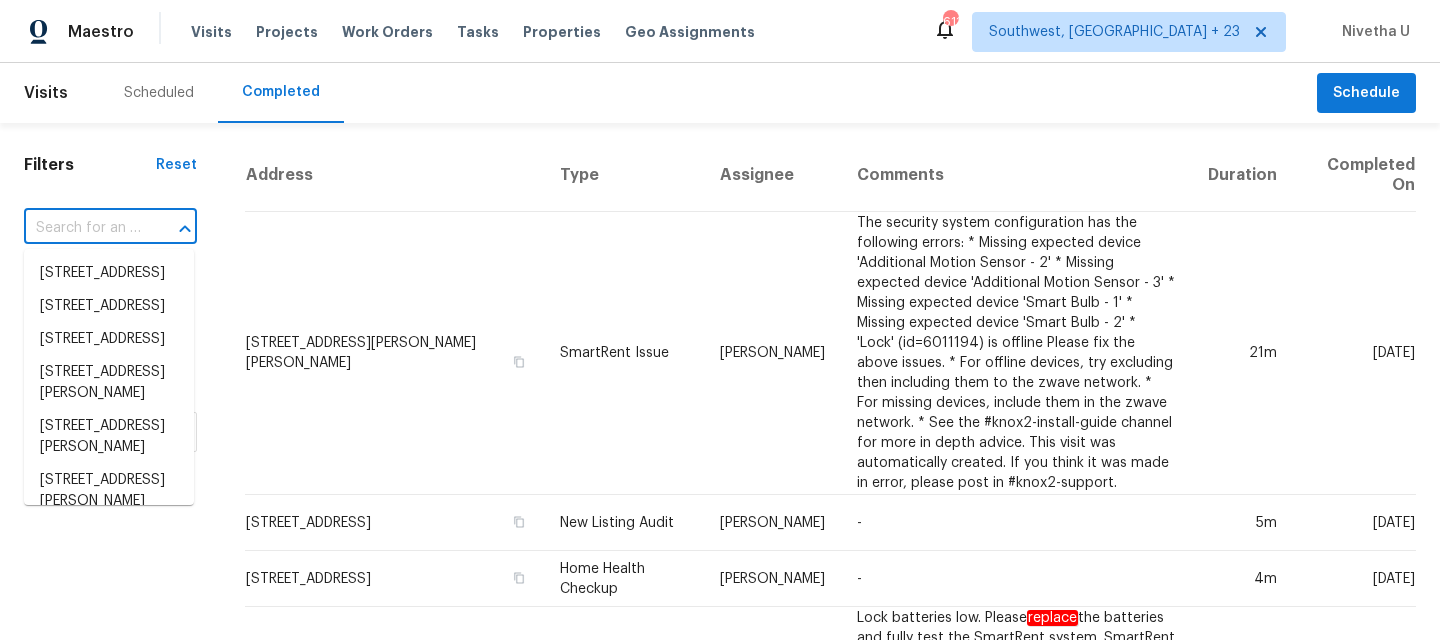 paste on "[STREET_ADDRESS]" 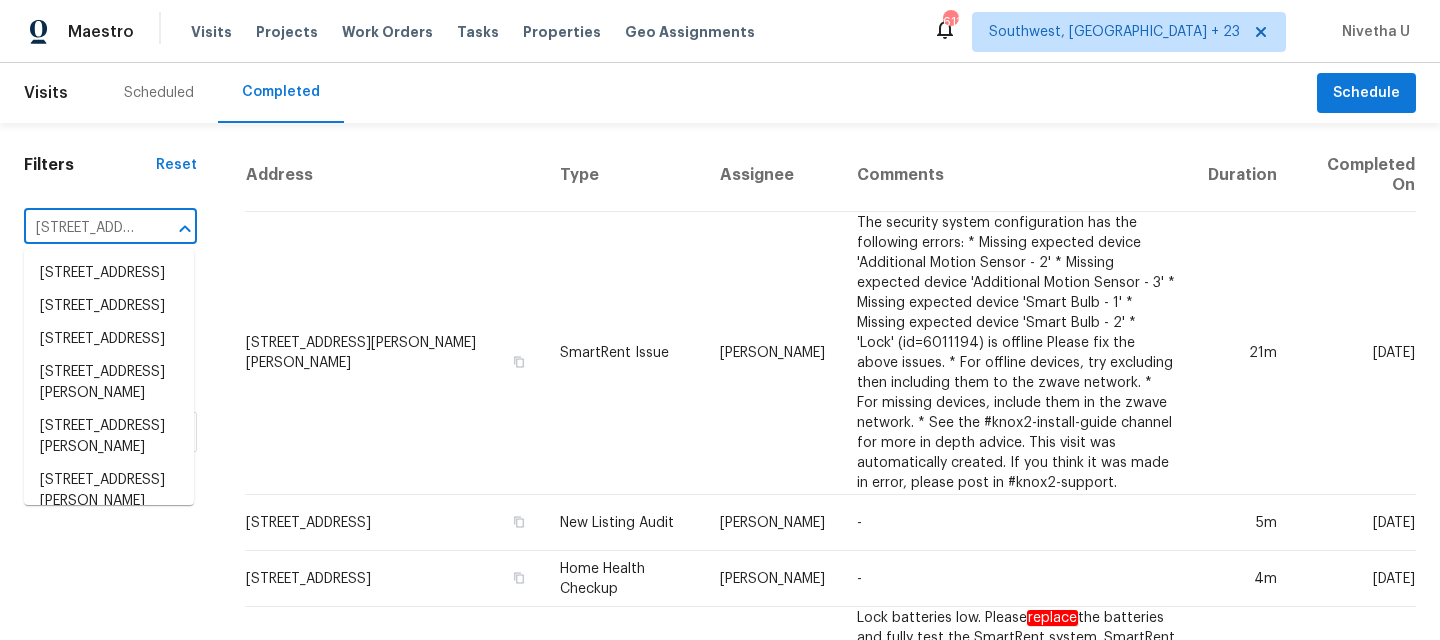 scroll, scrollTop: 0, scrollLeft: 105, axis: horizontal 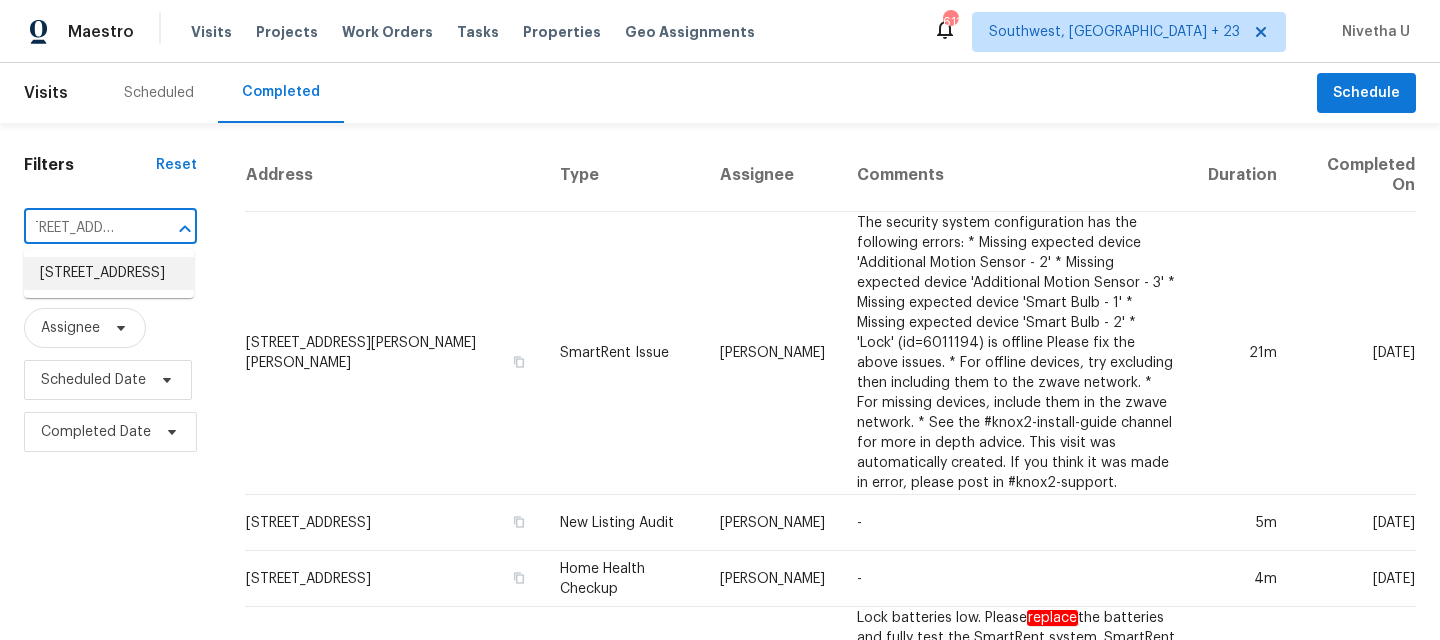 click on "[STREET_ADDRESS]" at bounding box center (109, 273) 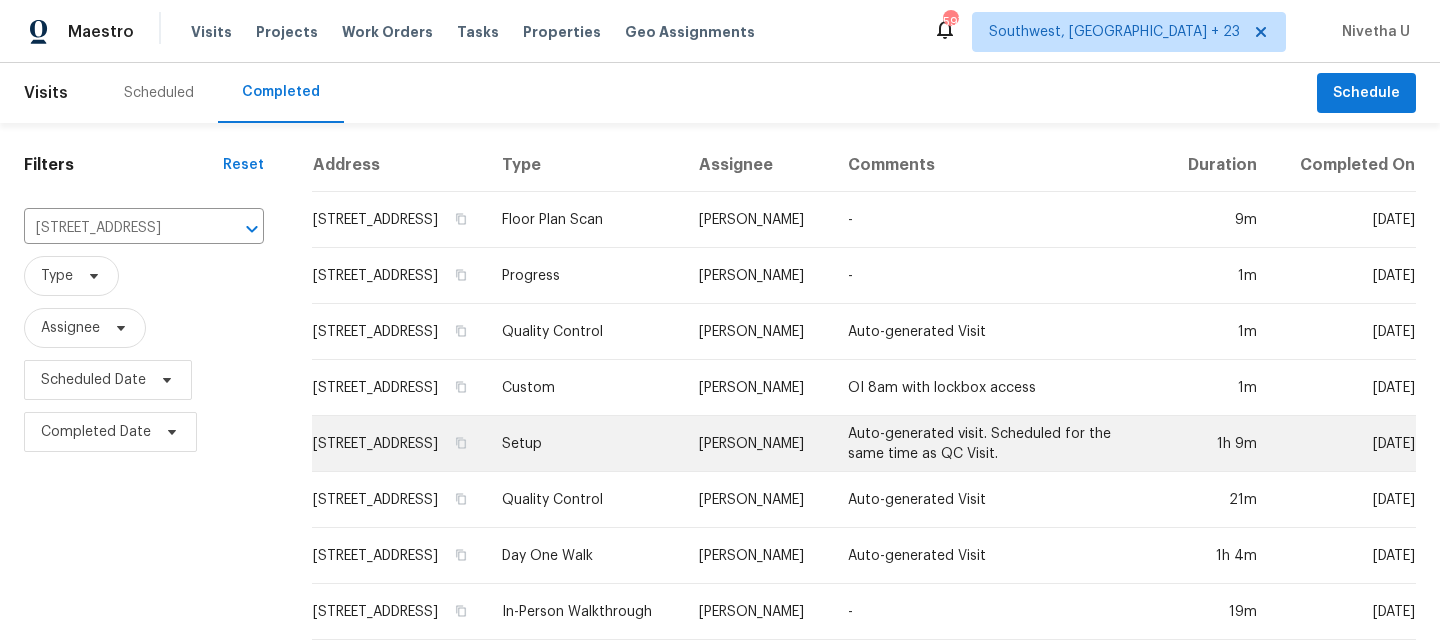 click on "Setup" at bounding box center (585, 444) 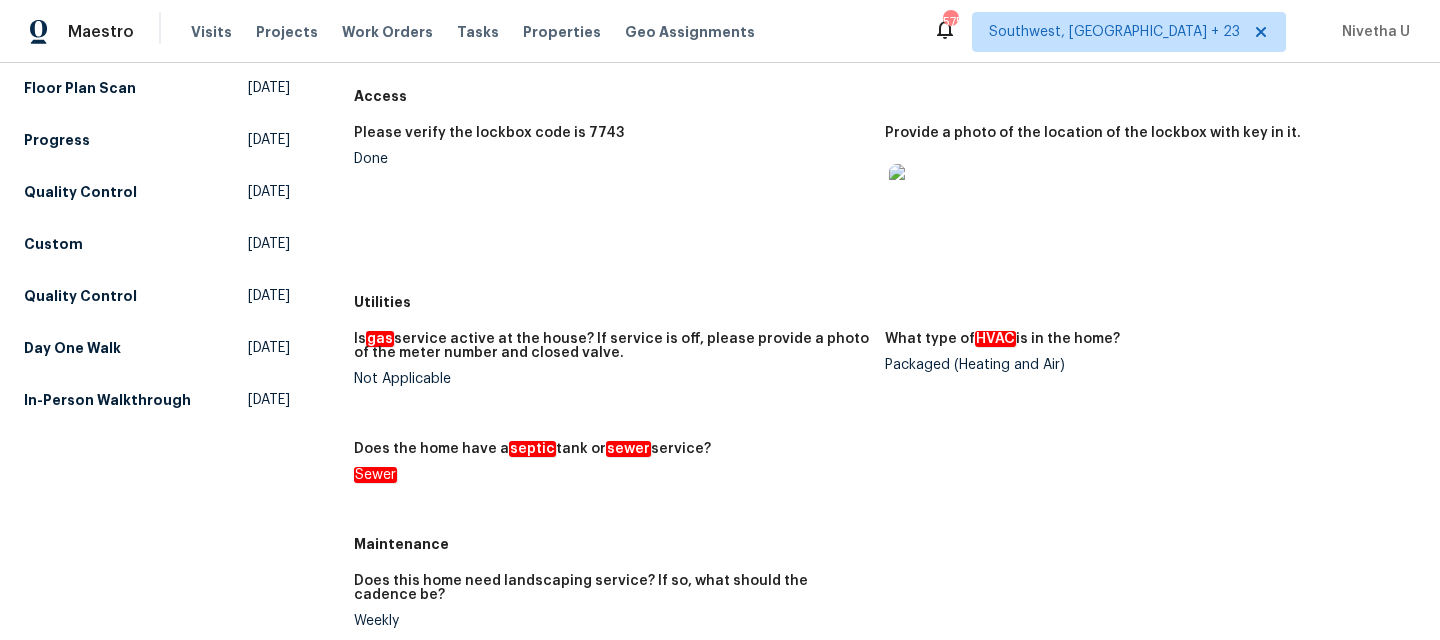 scroll, scrollTop: 271, scrollLeft: 0, axis: vertical 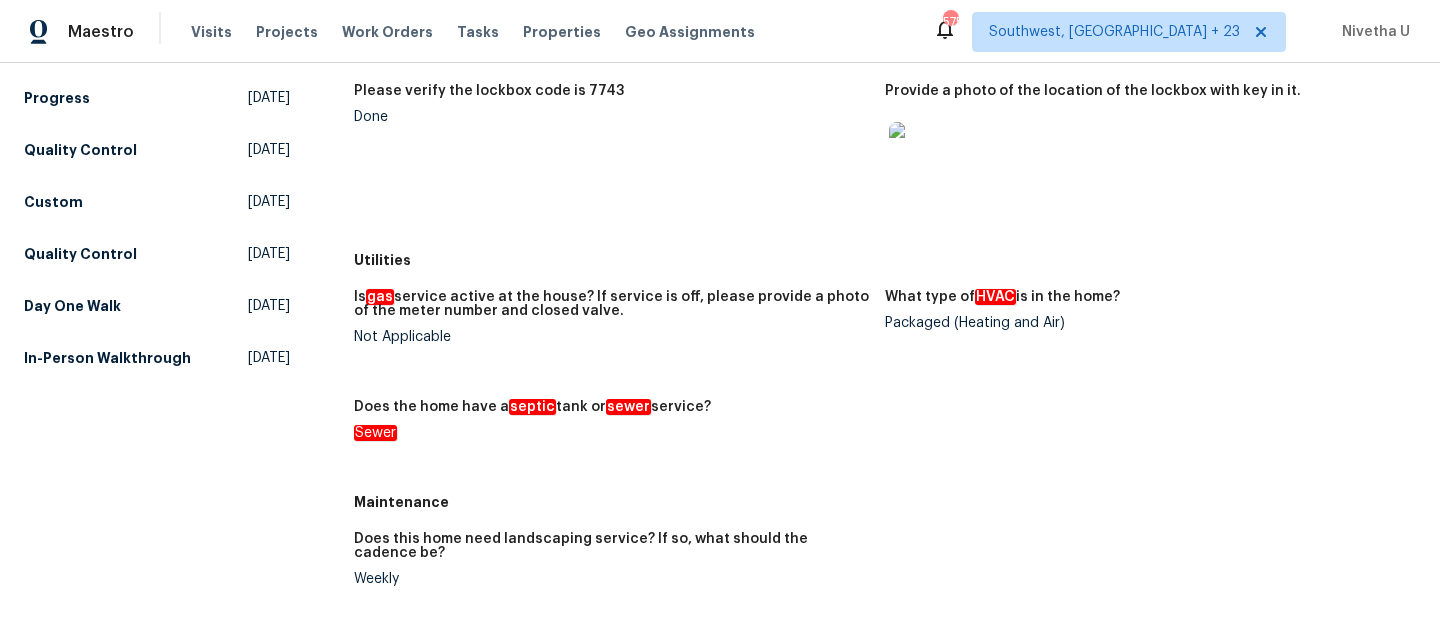 click on "Other Visits Floor Plan Scan [DATE] Progress [DATE] Quality Control [DATE] Custom [DATE] Quality Control [DATE] Day One Walk [DATE] In-Person Walkthrough [DATE]" at bounding box center (157, 184) 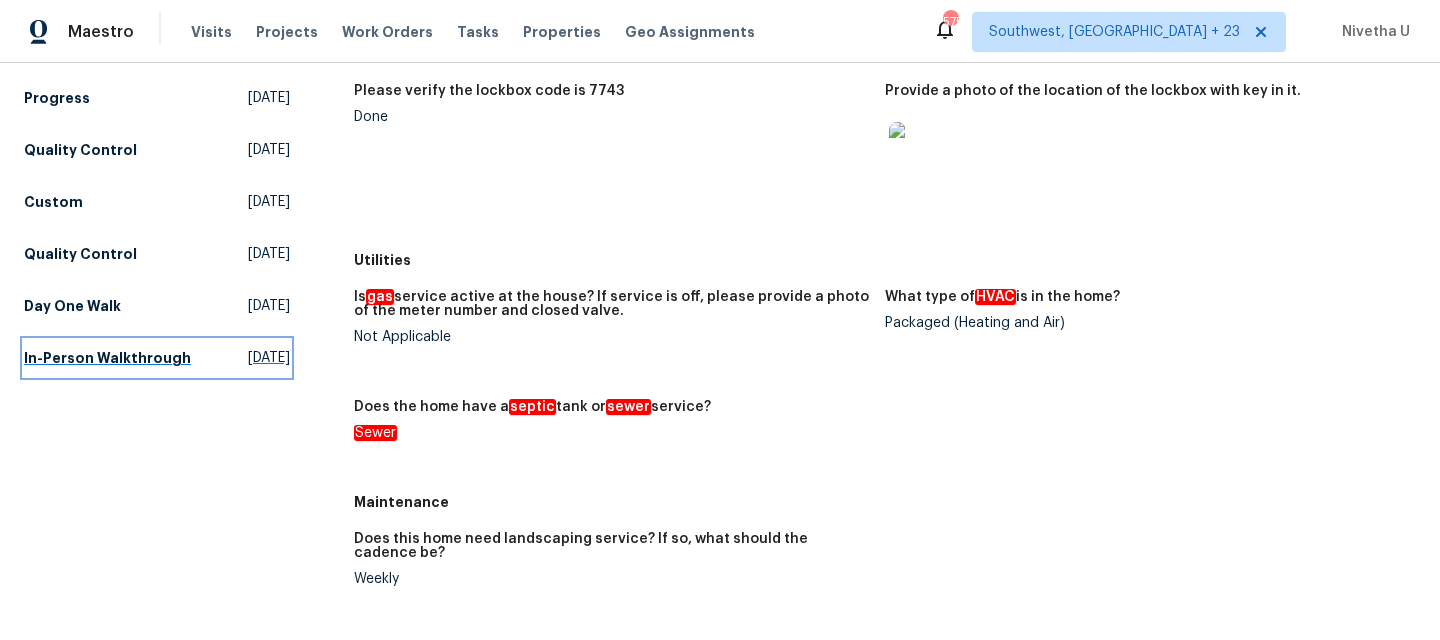 click on "In-Person Walkthrough" at bounding box center (107, 358) 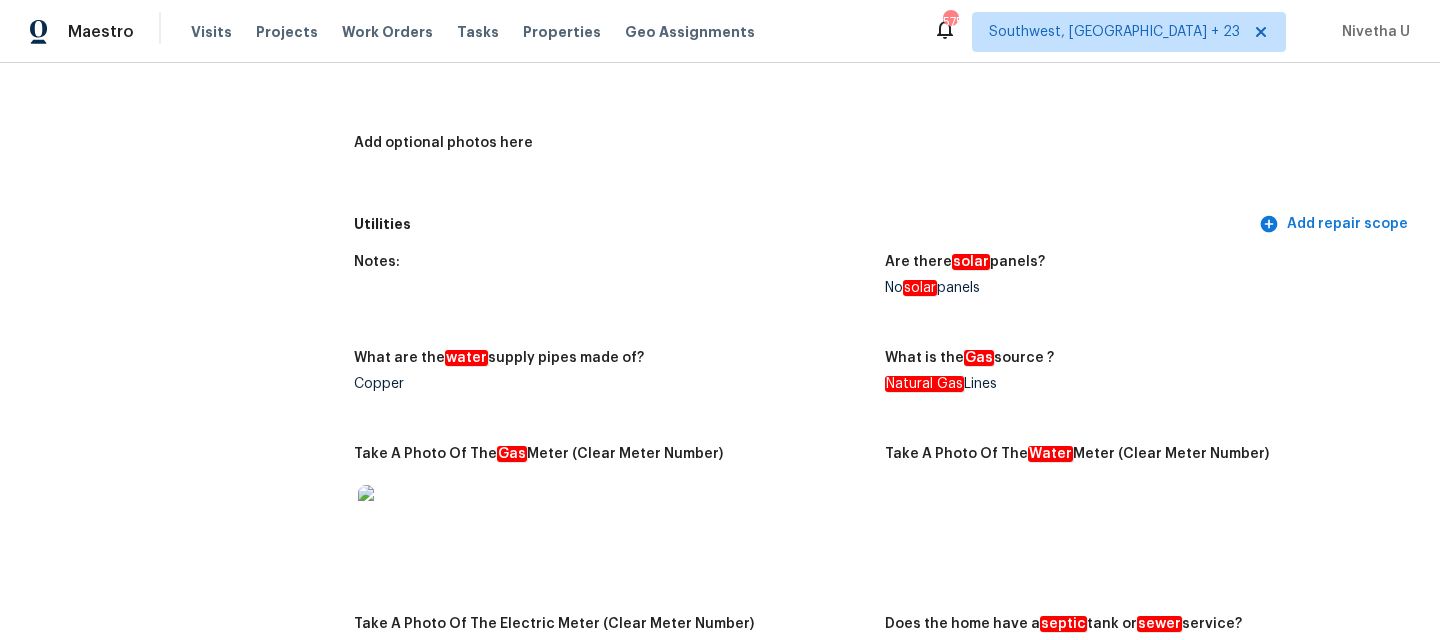 scroll, scrollTop: 3541, scrollLeft: 0, axis: vertical 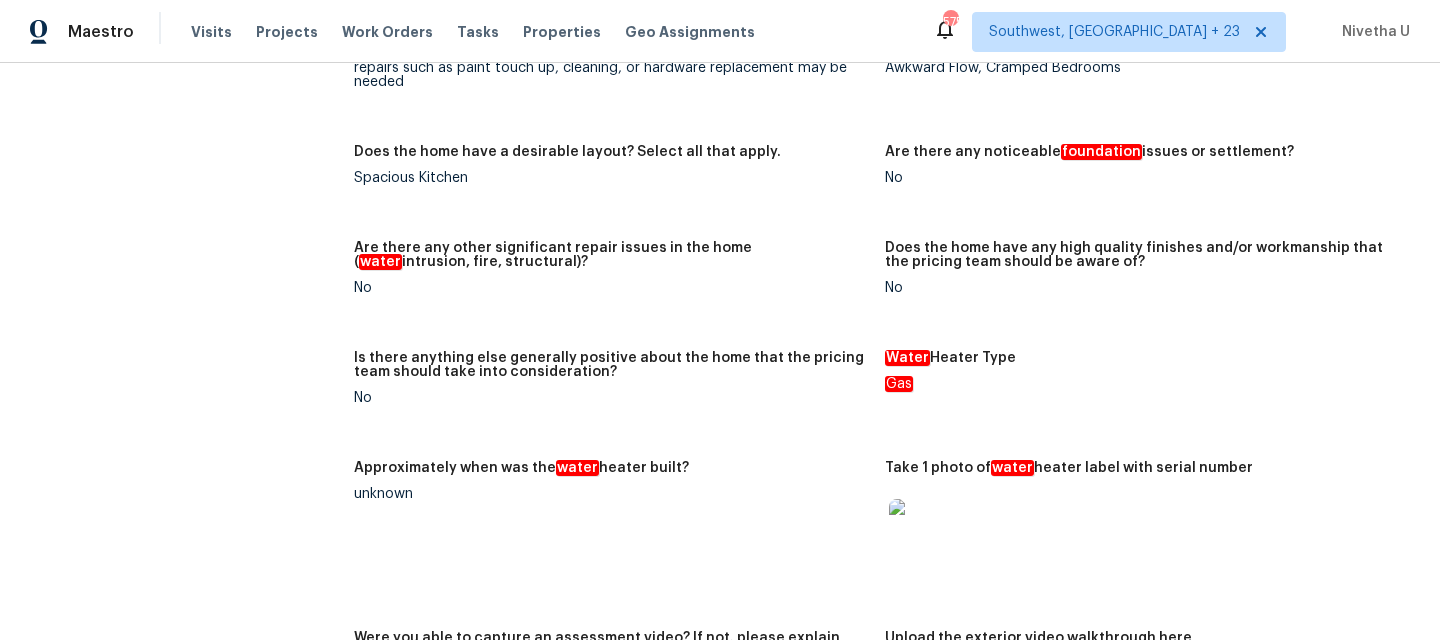 click at bounding box center (921, 531) 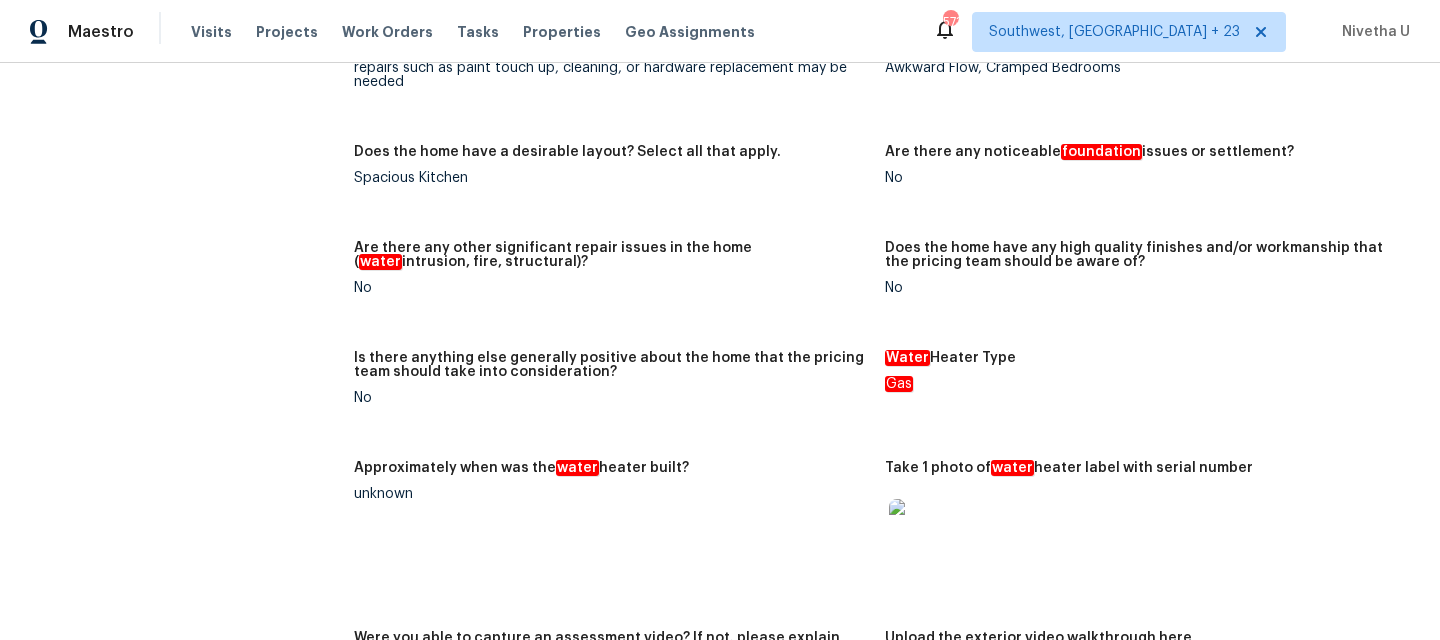 click at bounding box center (921, 531) 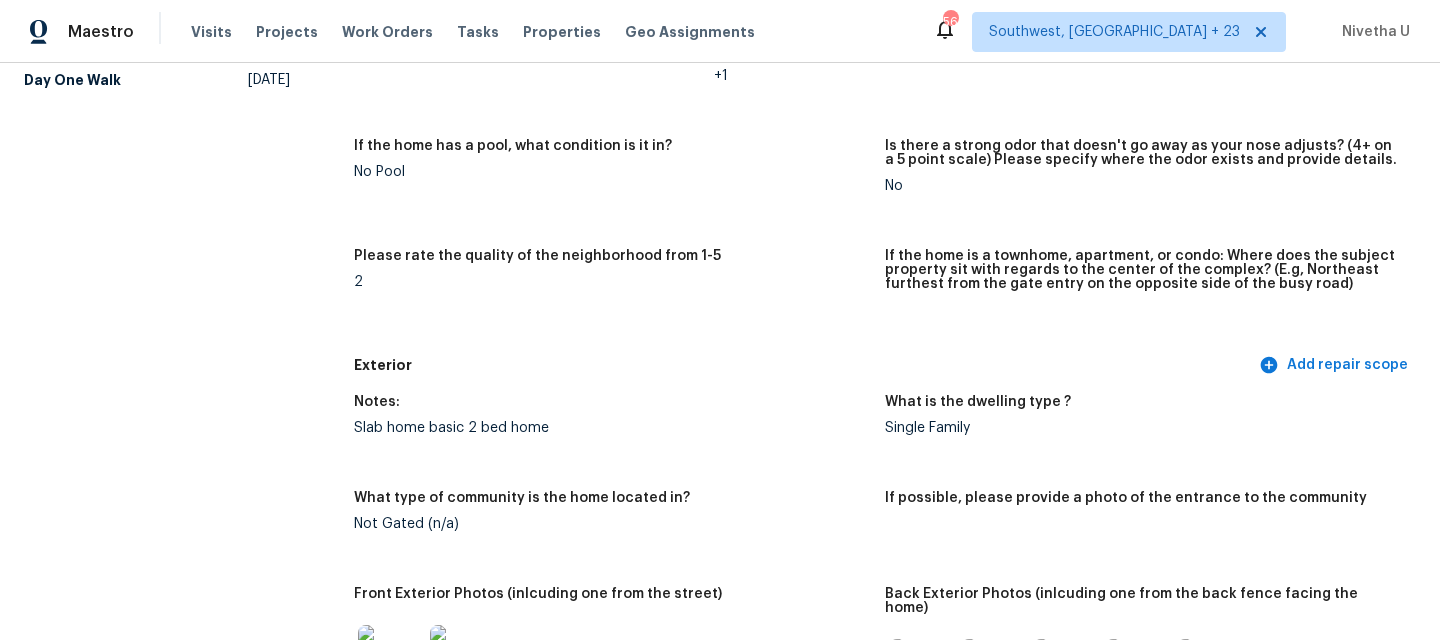scroll, scrollTop: 0, scrollLeft: 0, axis: both 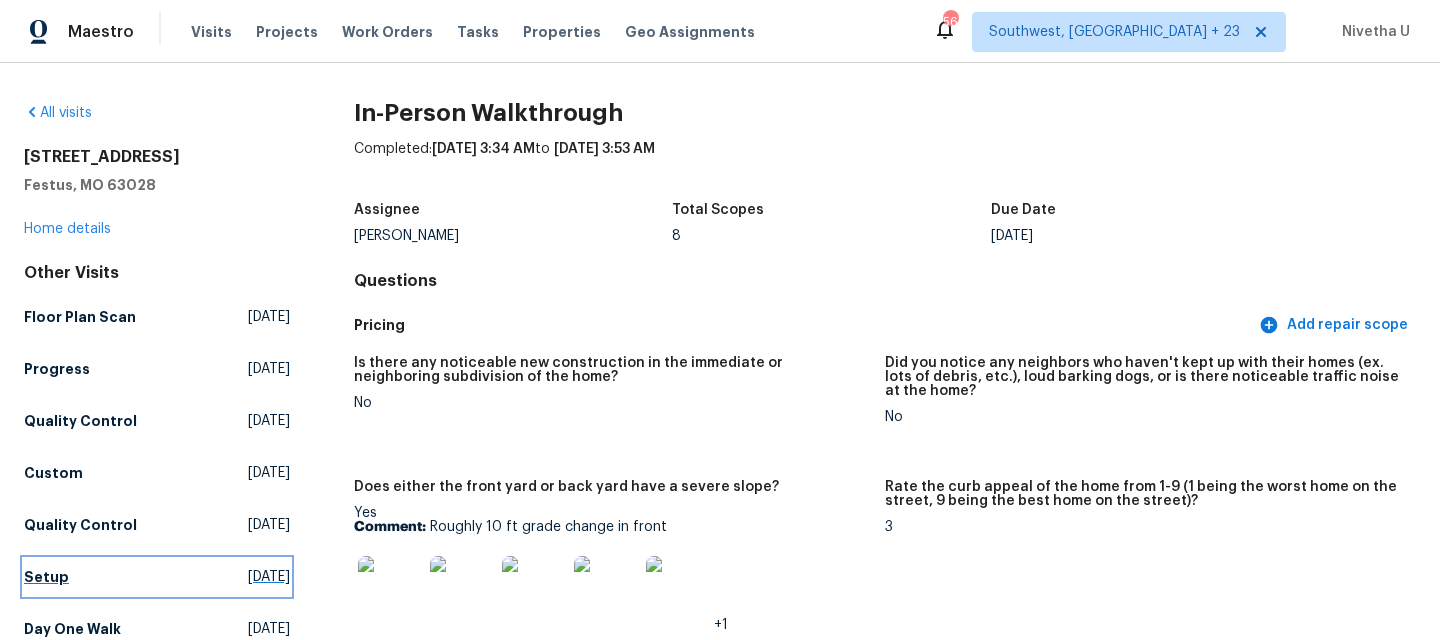 click on "Setup [DATE]" at bounding box center [157, 577] 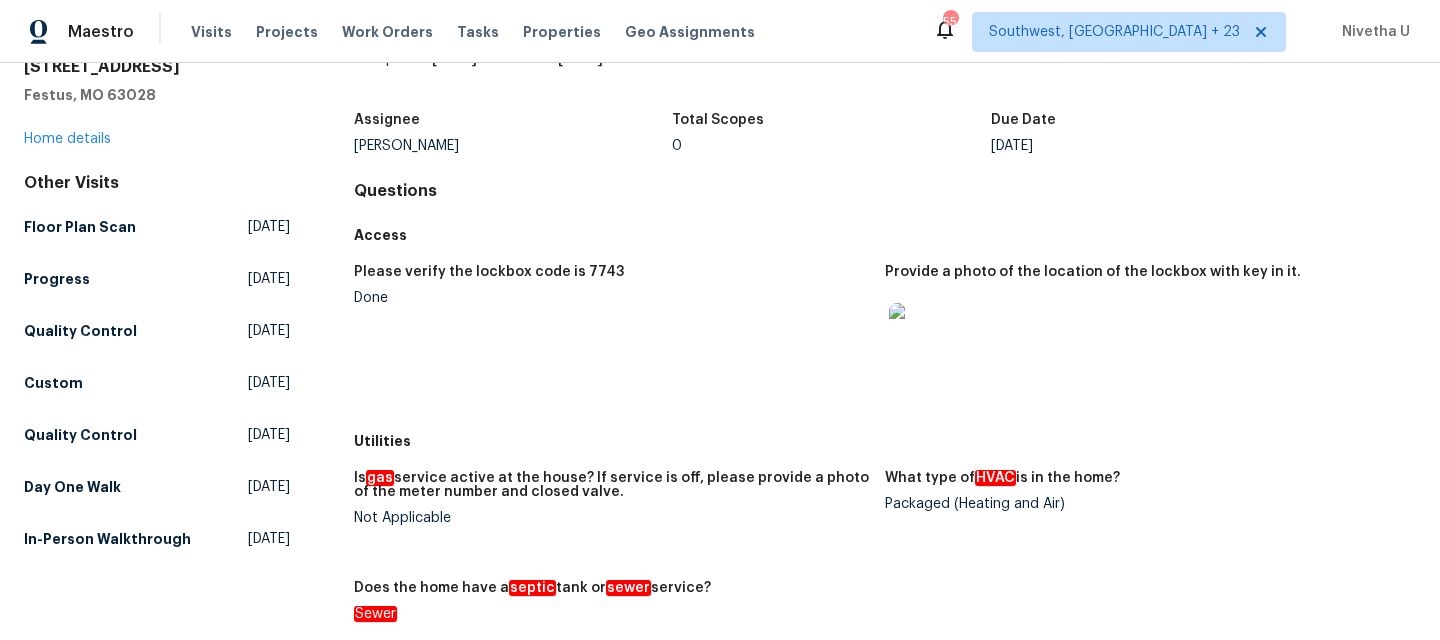 scroll, scrollTop: 115, scrollLeft: 0, axis: vertical 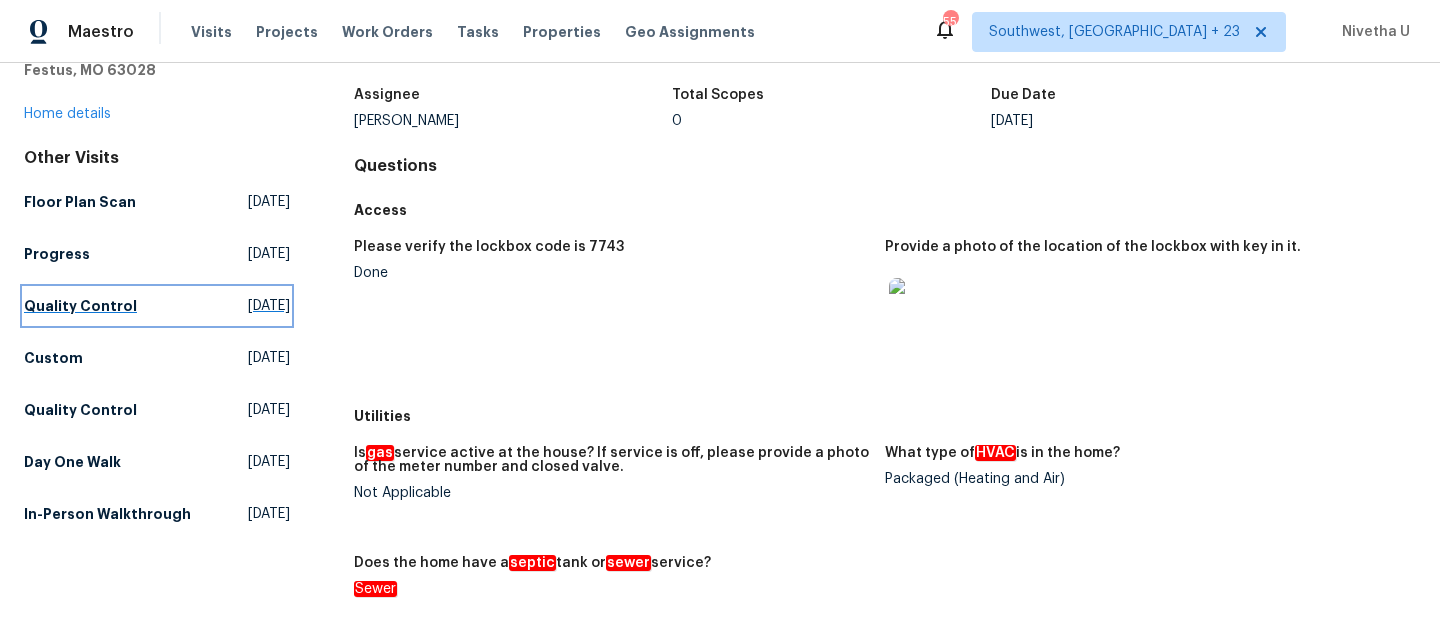 click on "Quality Control" at bounding box center (80, 306) 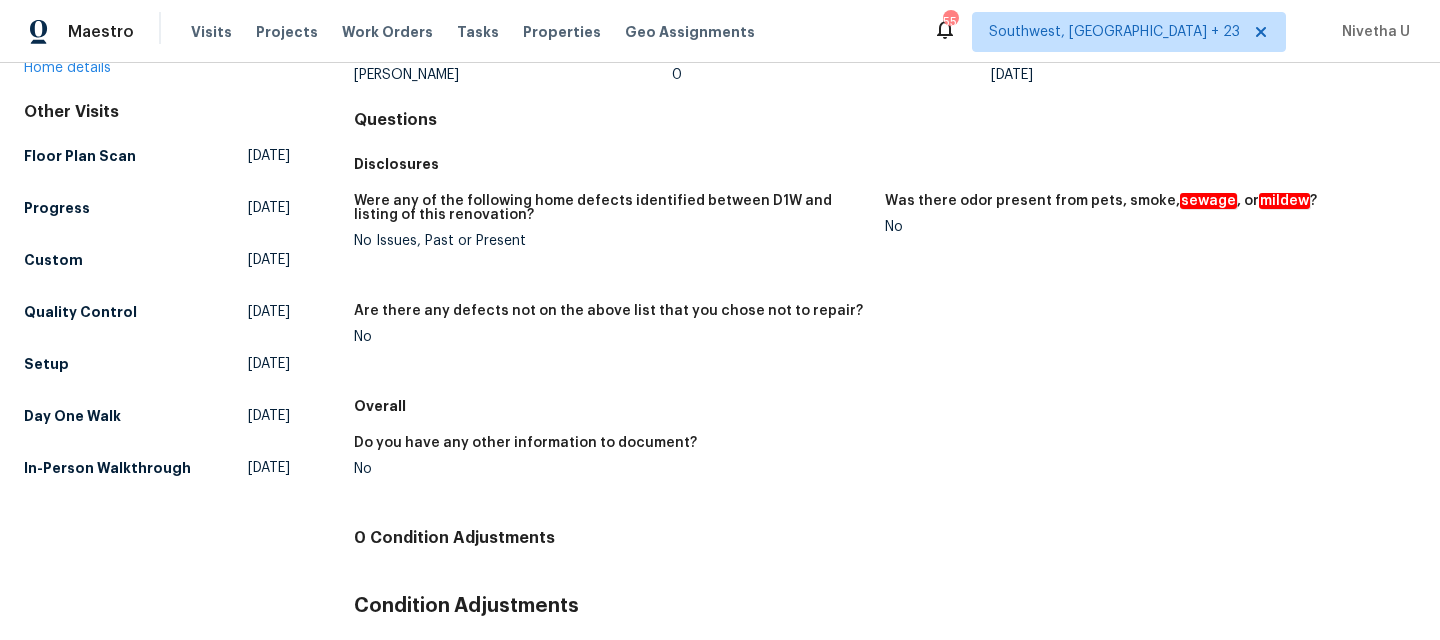 scroll, scrollTop: 169, scrollLeft: 0, axis: vertical 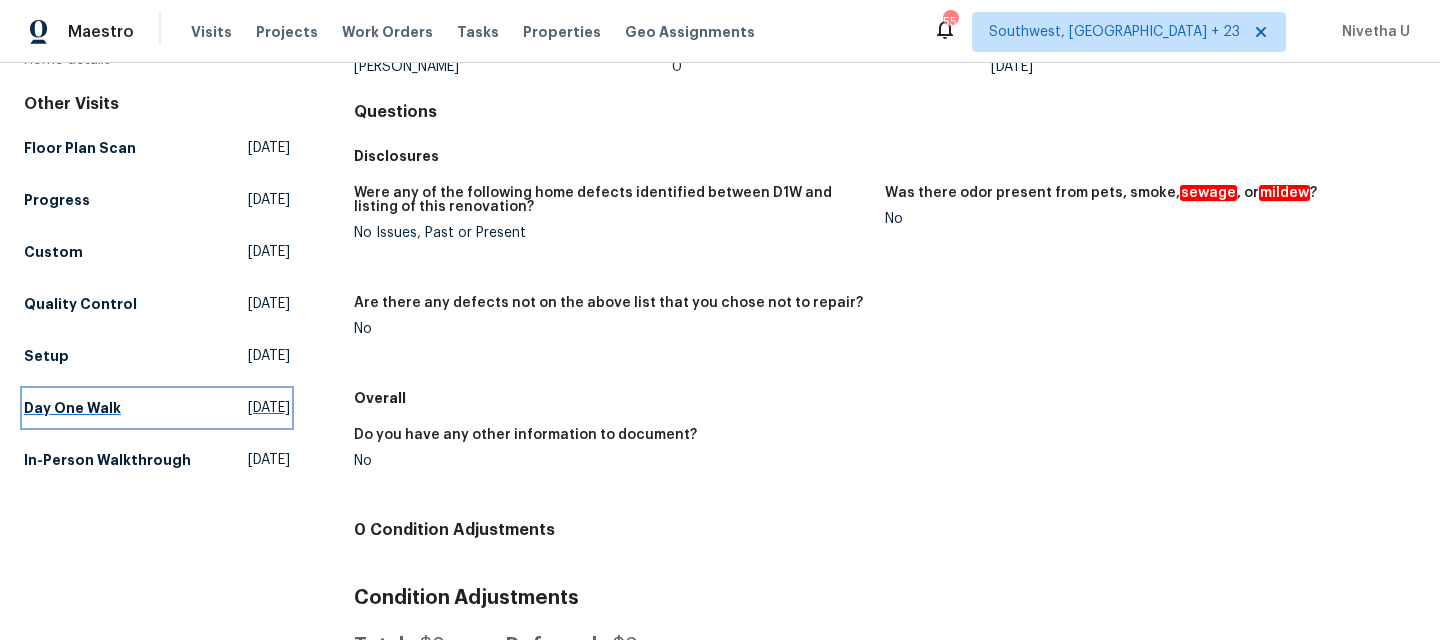 click on "Day One Walk [DATE]" at bounding box center (157, 408) 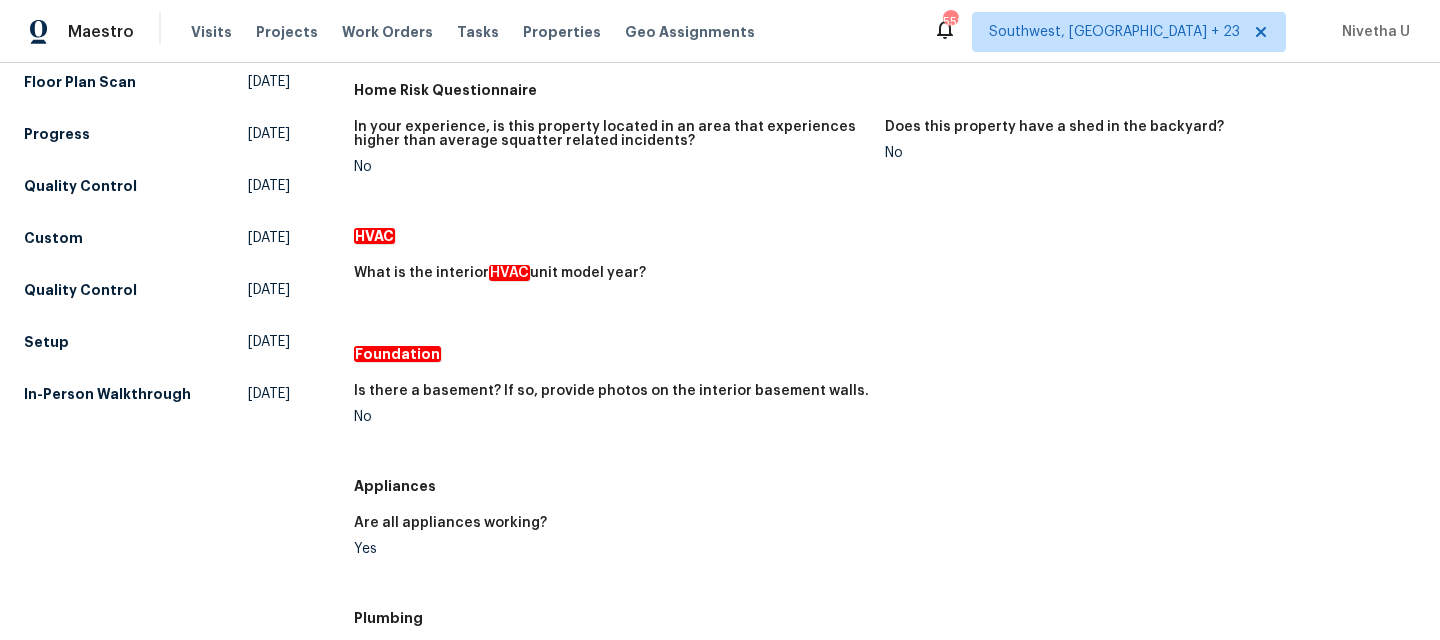 scroll, scrollTop: 246, scrollLeft: 0, axis: vertical 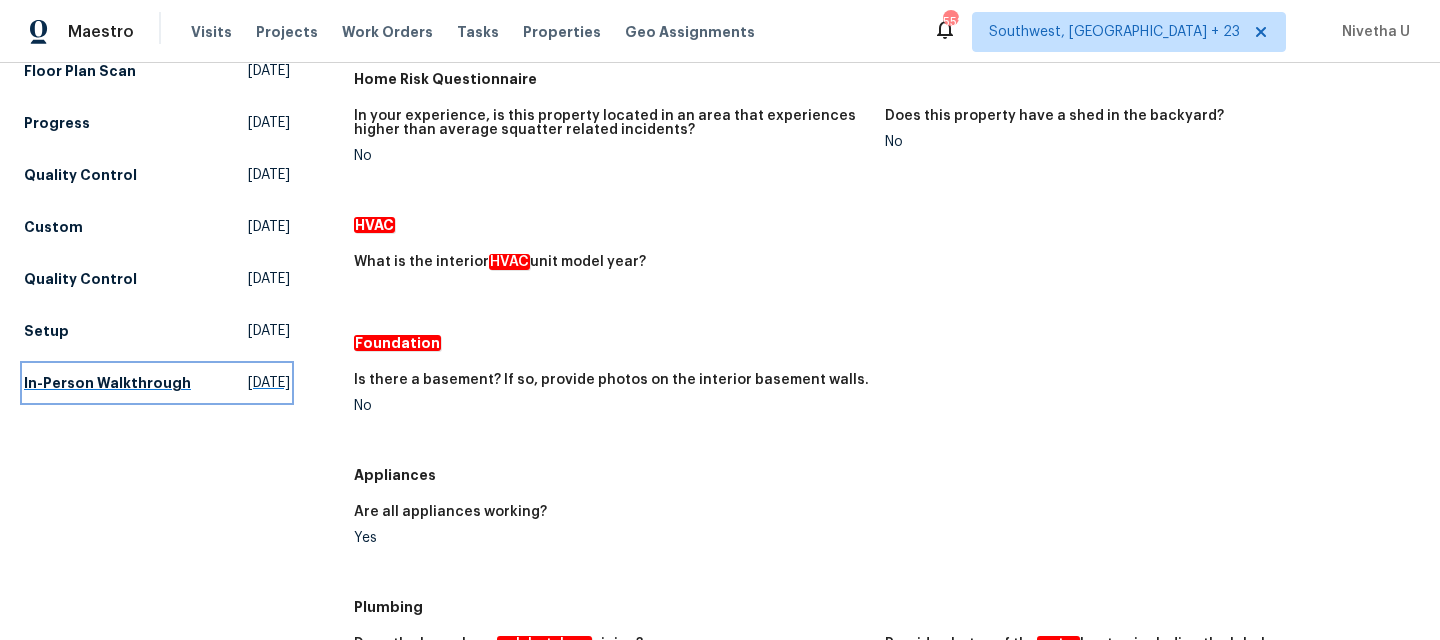 click on "In-Person Walkthrough" at bounding box center [107, 383] 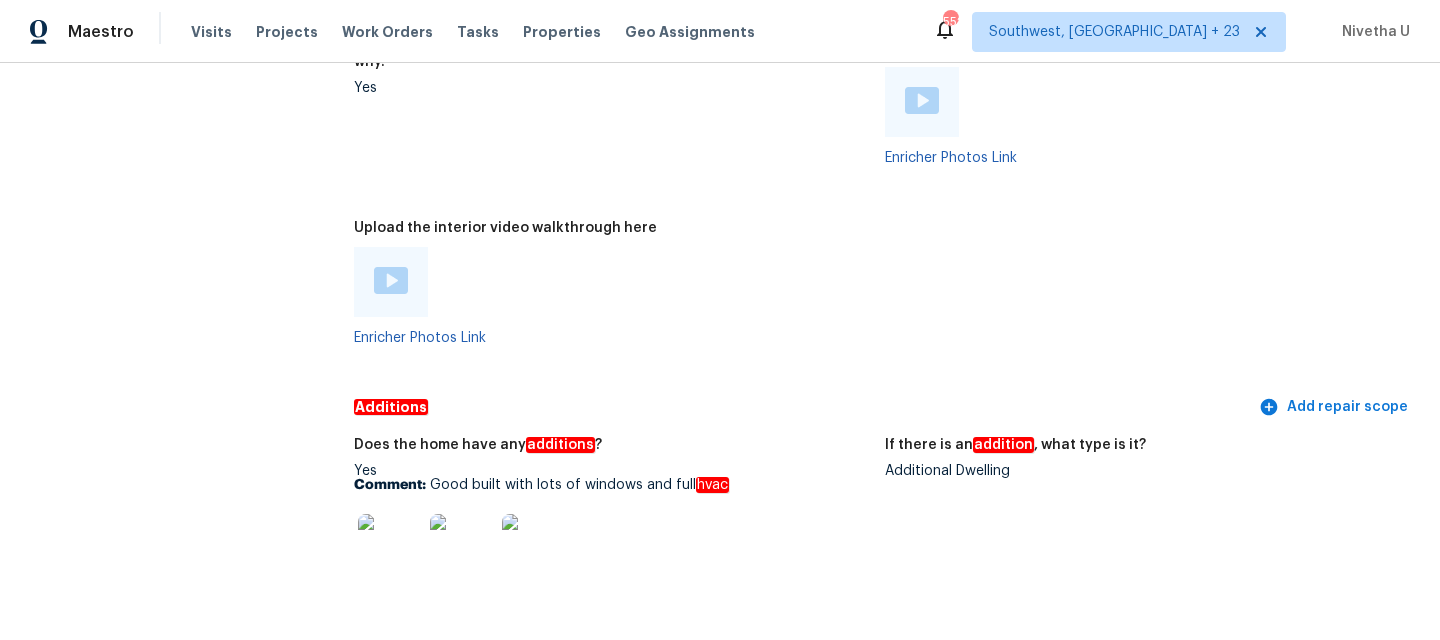 scroll, scrollTop: 4114, scrollLeft: 0, axis: vertical 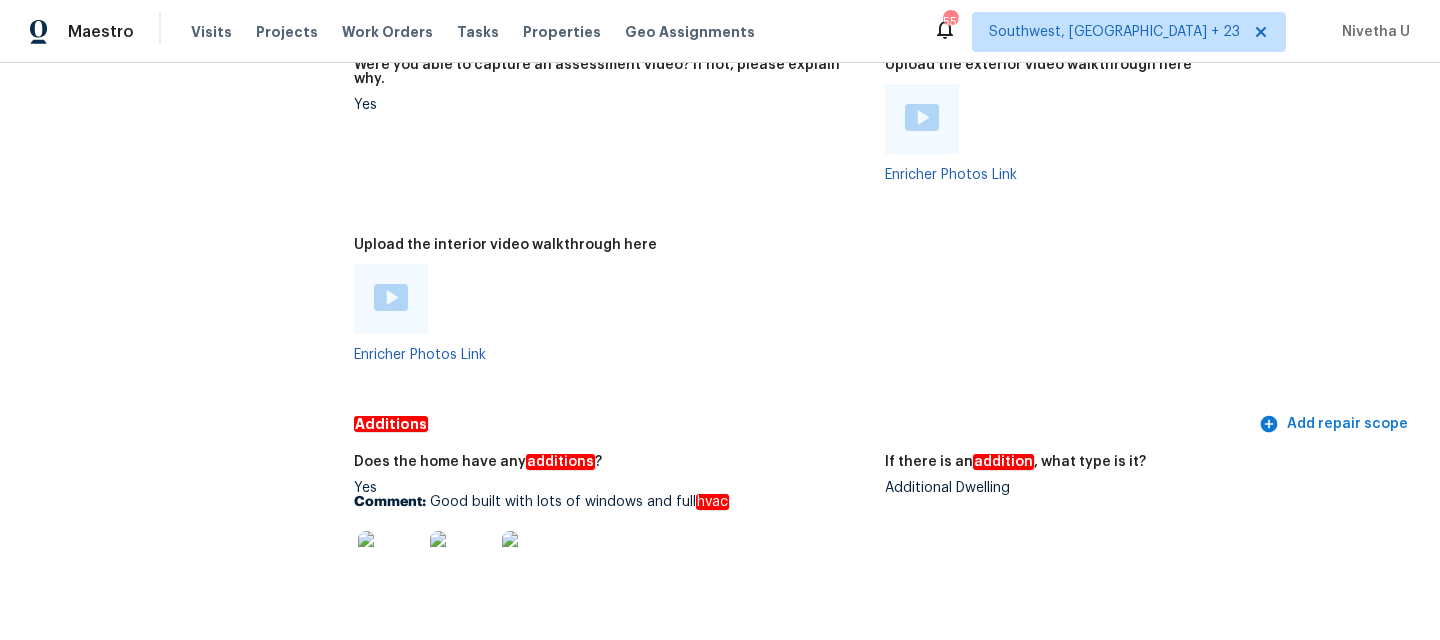 click on "Yes Comment:   Good built with lots of windows and full  hvac" at bounding box center [611, 544] 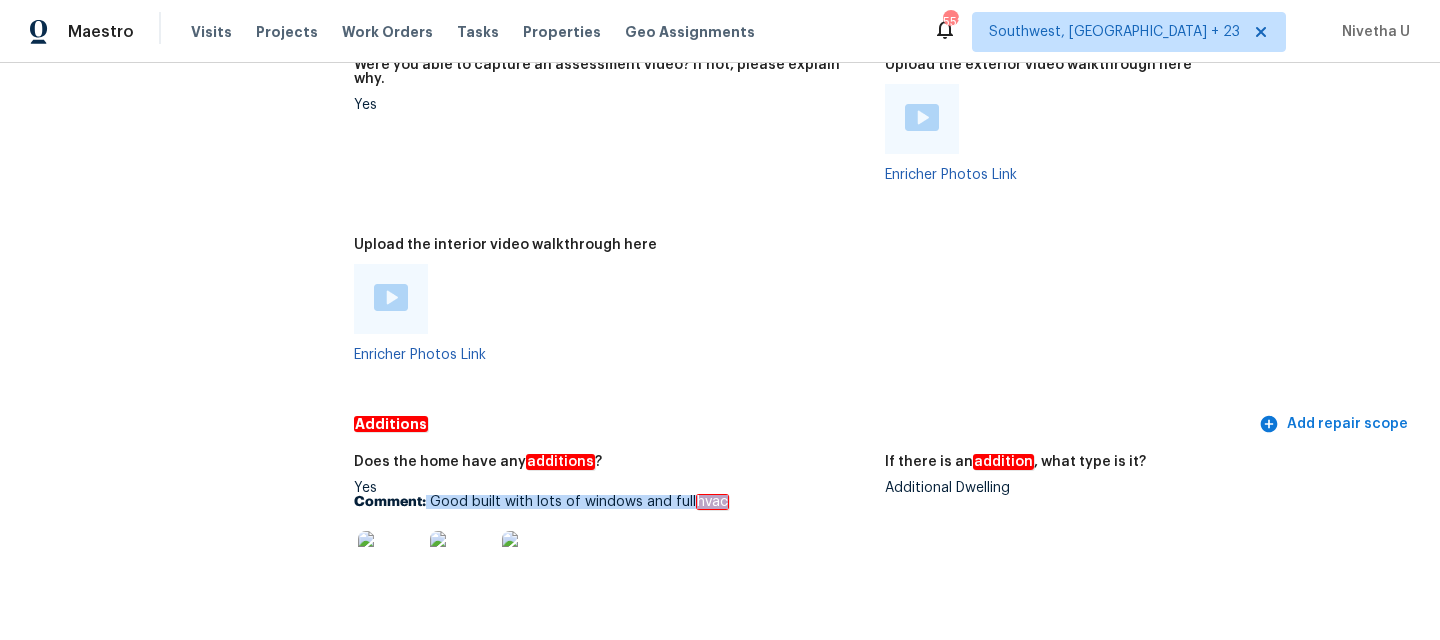 drag, startPoint x: 424, startPoint y: 493, endPoint x: 749, endPoint y: 485, distance: 325.09845 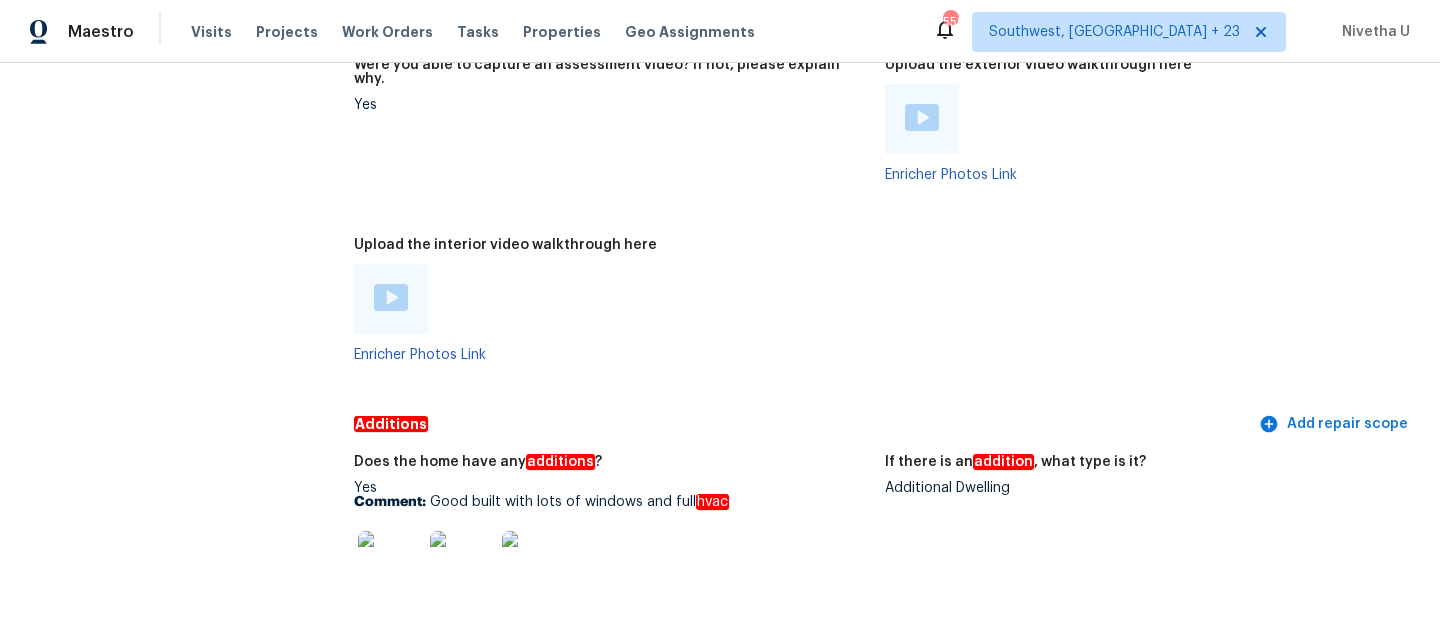 click at bounding box center [611, 563] 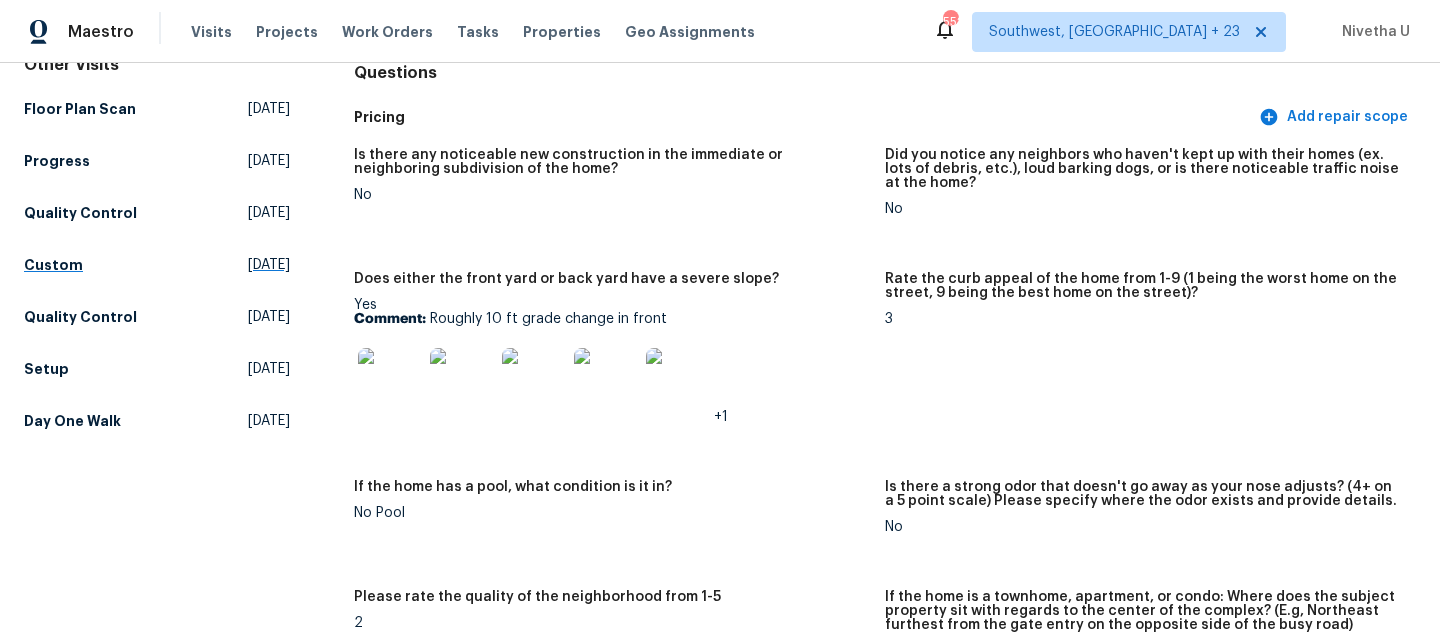 scroll, scrollTop: 220, scrollLeft: 0, axis: vertical 